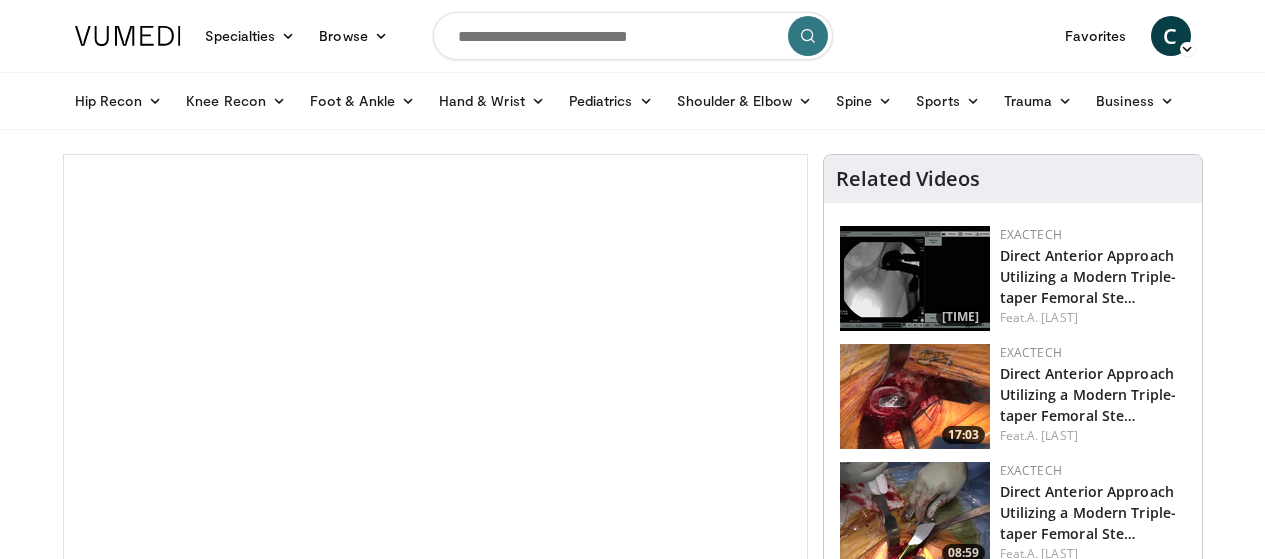scroll, scrollTop: 0, scrollLeft: 0, axis: both 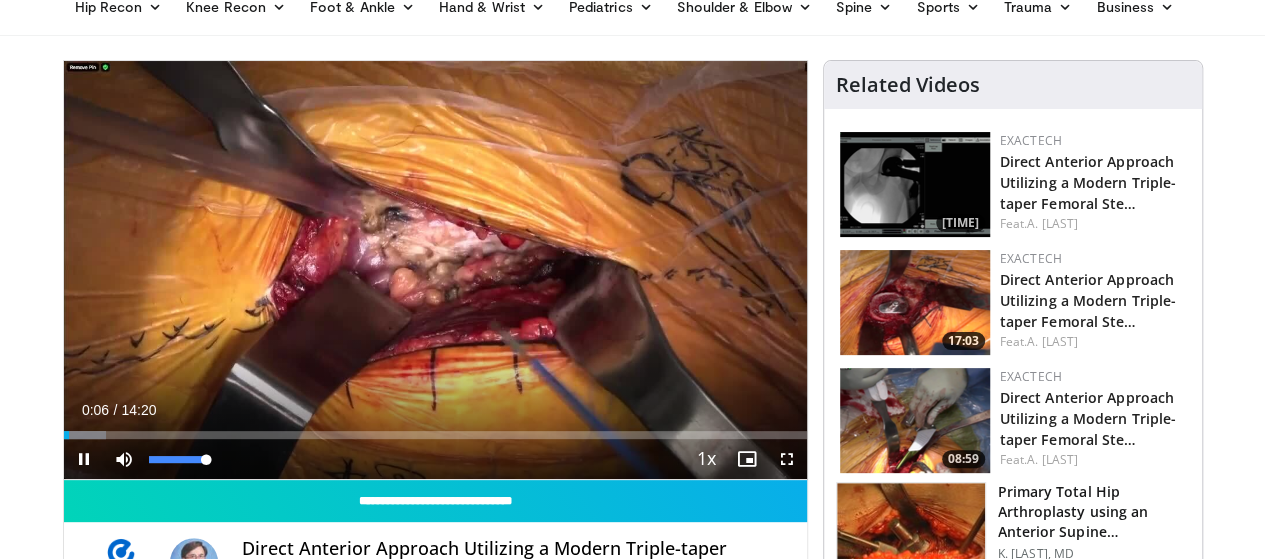 drag, startPoint x: 102, startPoint y: 492, endPoint x: 181, endPoint y: 494, distance: 79.025314 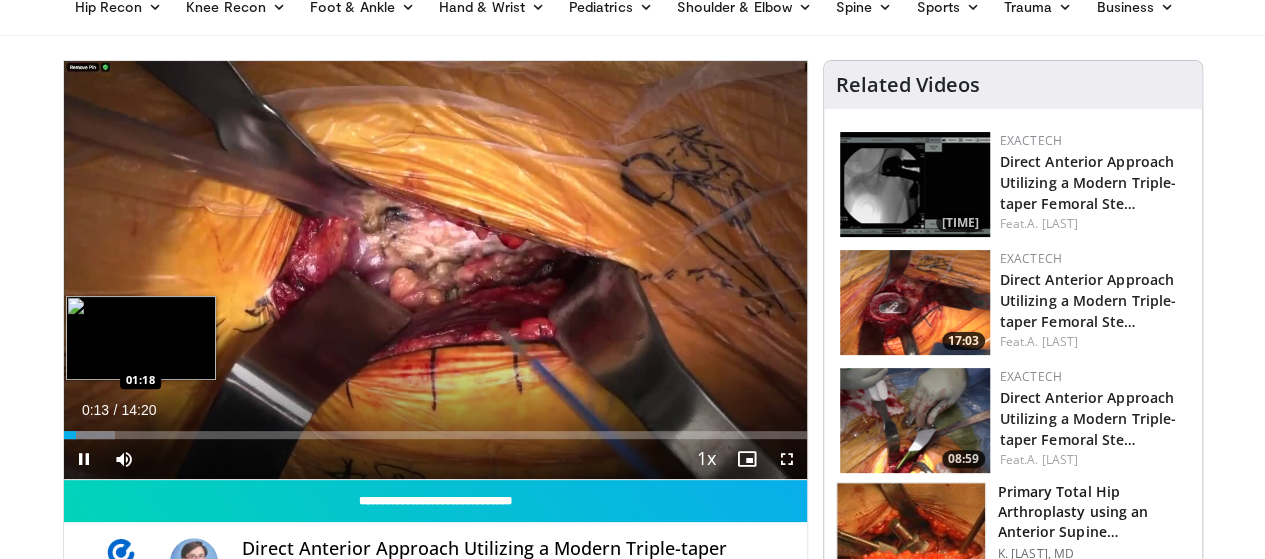 click on "Loaded :  6.91% 00:14 01:18" at bounding box center [435, 435] 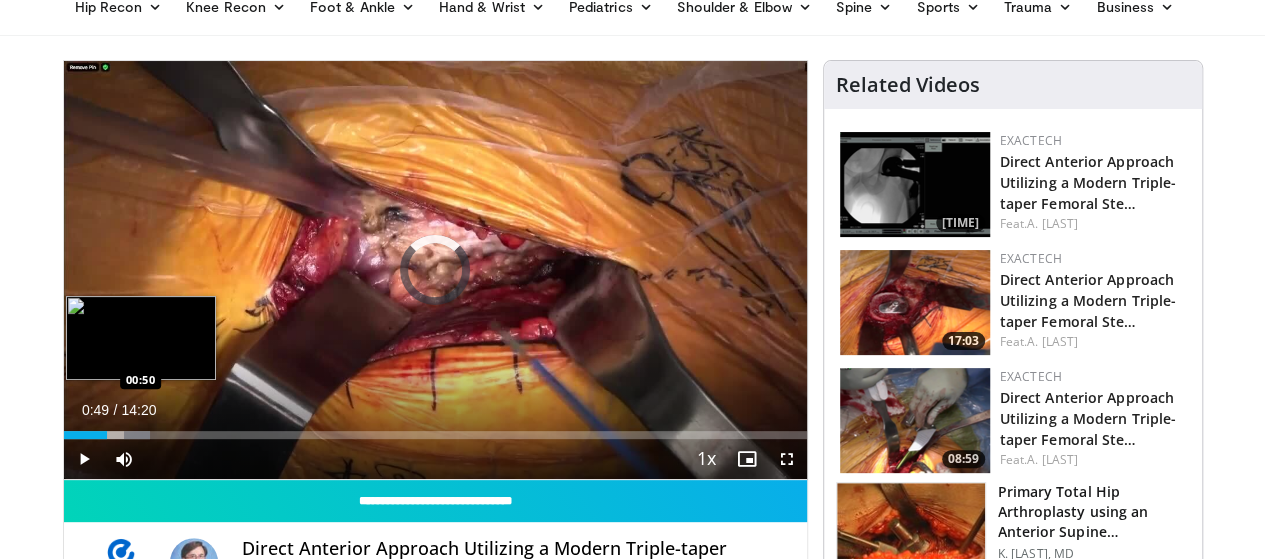 click on "Loaded :  11.64% 00:49 00:50" at bounding box center [435, 435] 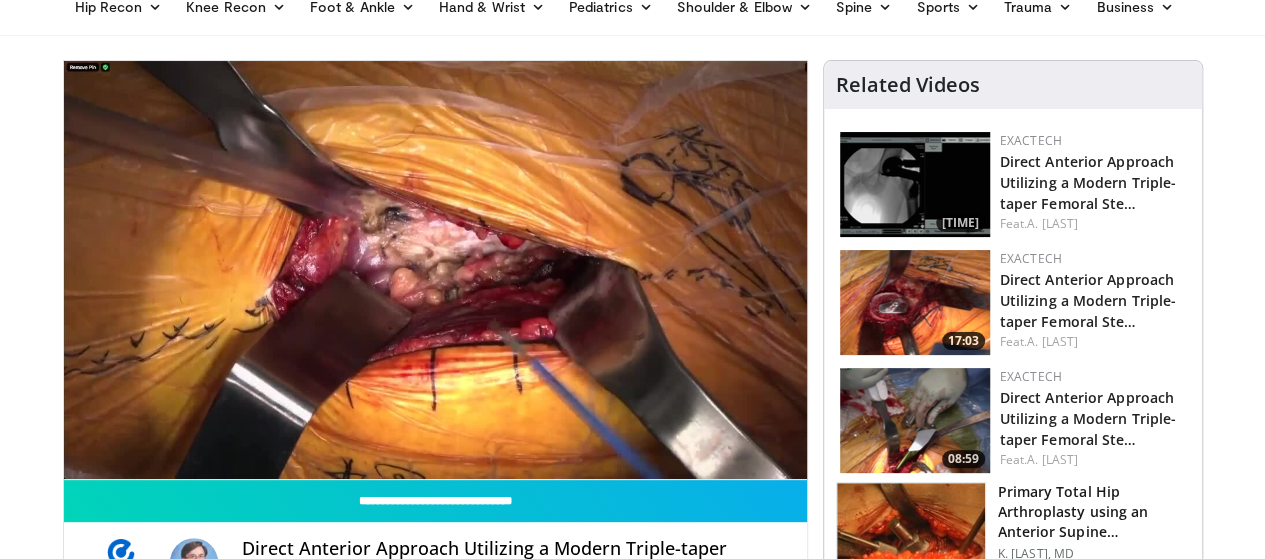 click on "10 seconds
Tap to unmute" at bounding box center (435, 270) 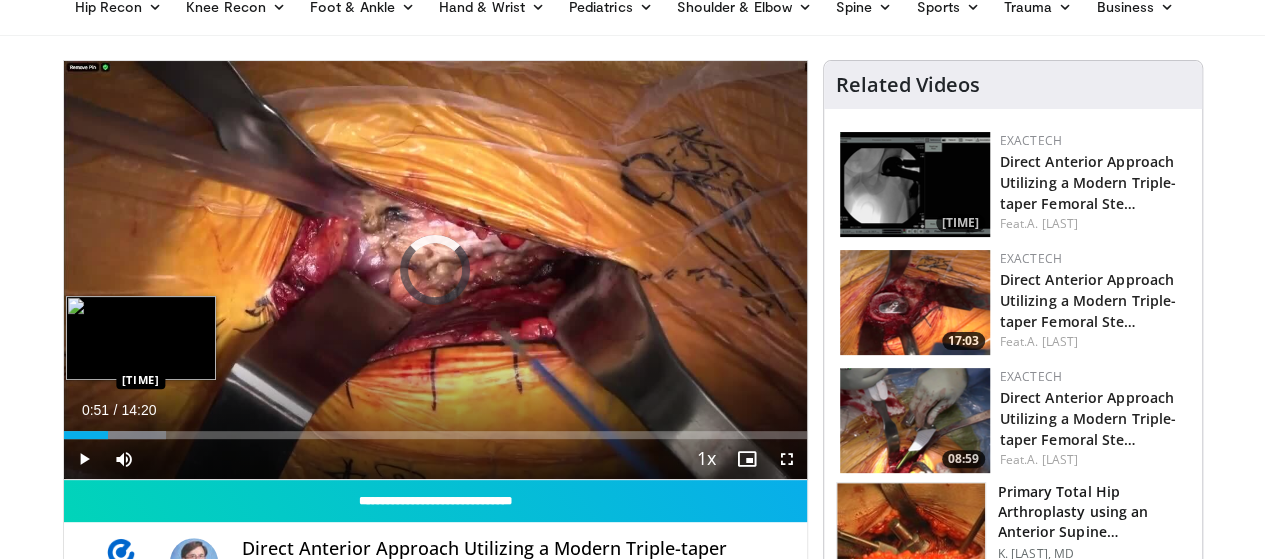 click on "00:51" at bounding box center [86, 435] 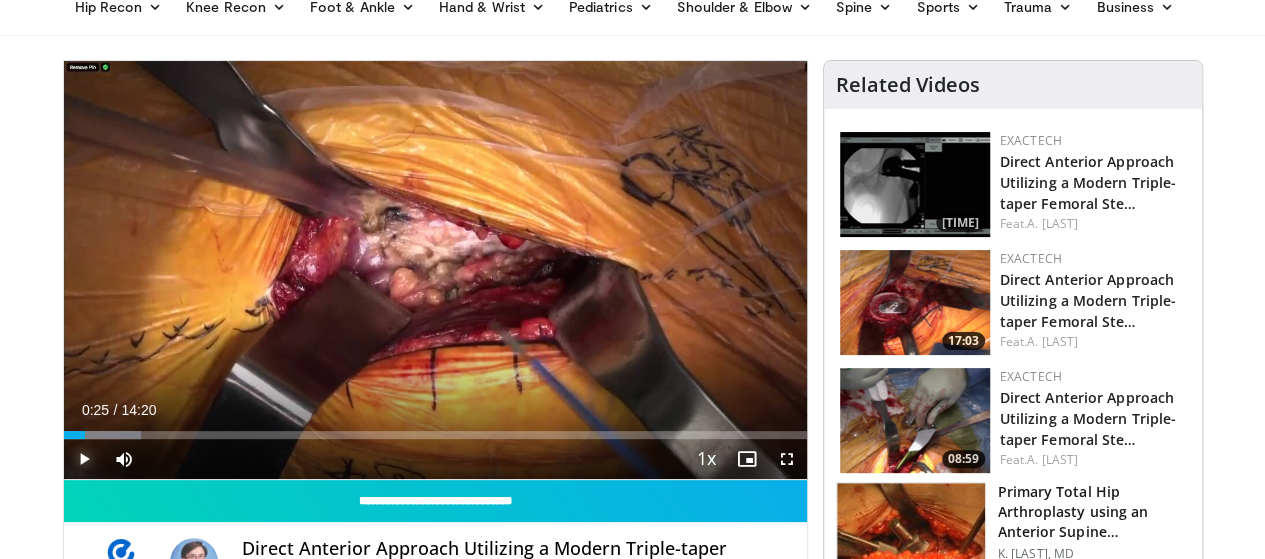 click at bounding box center (84, 459) 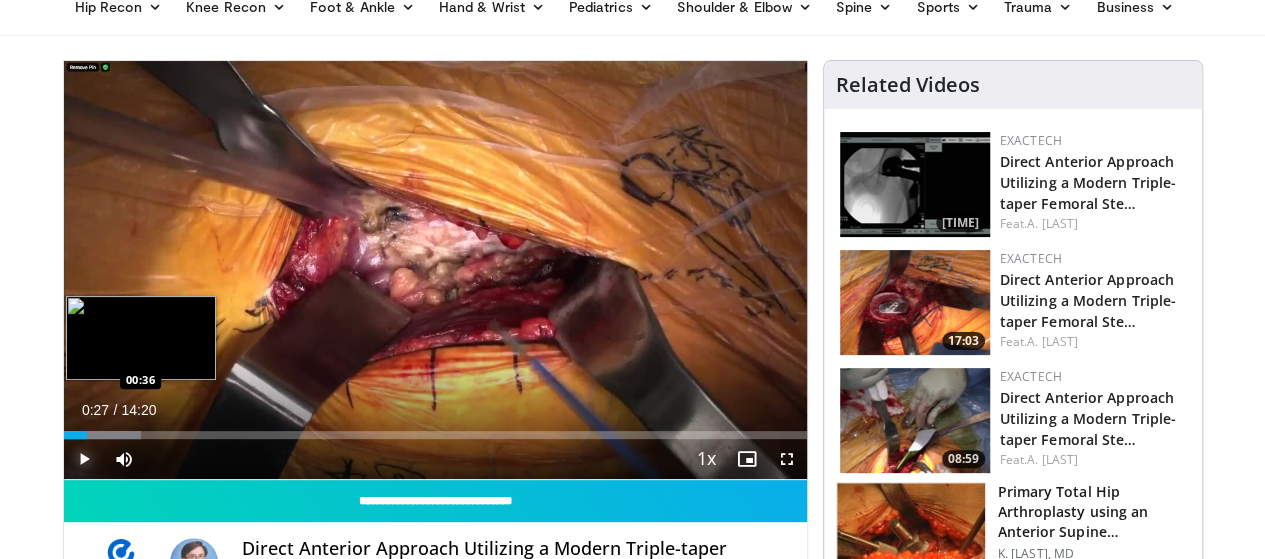 click on "Loaded :  10.37% 00:27 00:36" at bounding box center [435, 435] 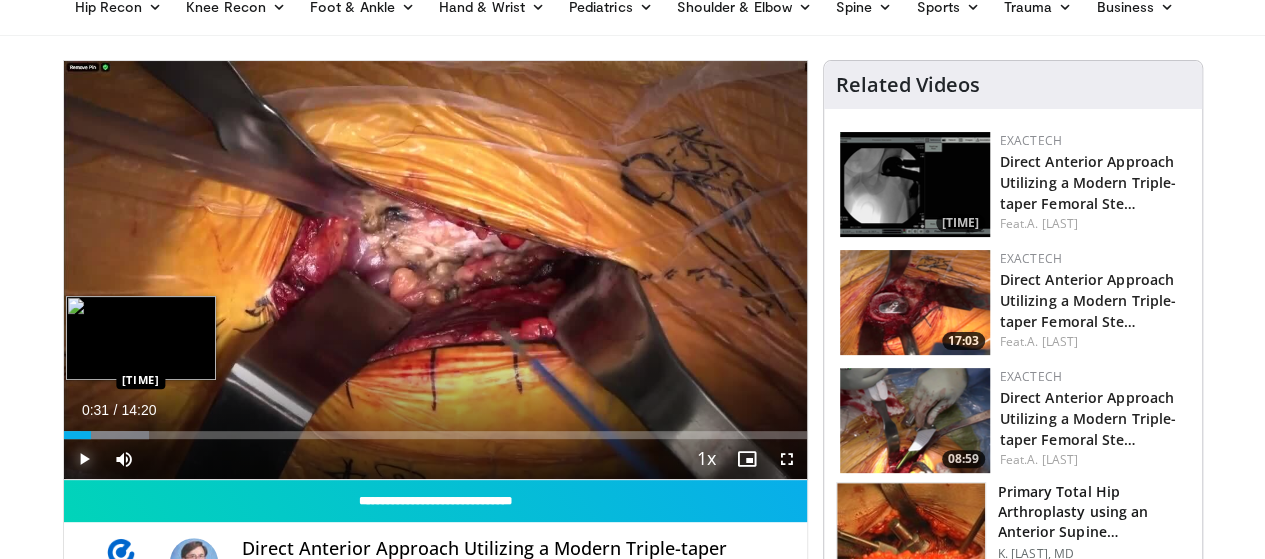 click on "Loaded :  11.52% 00:31 00:31" at bounding box center (435, 435) 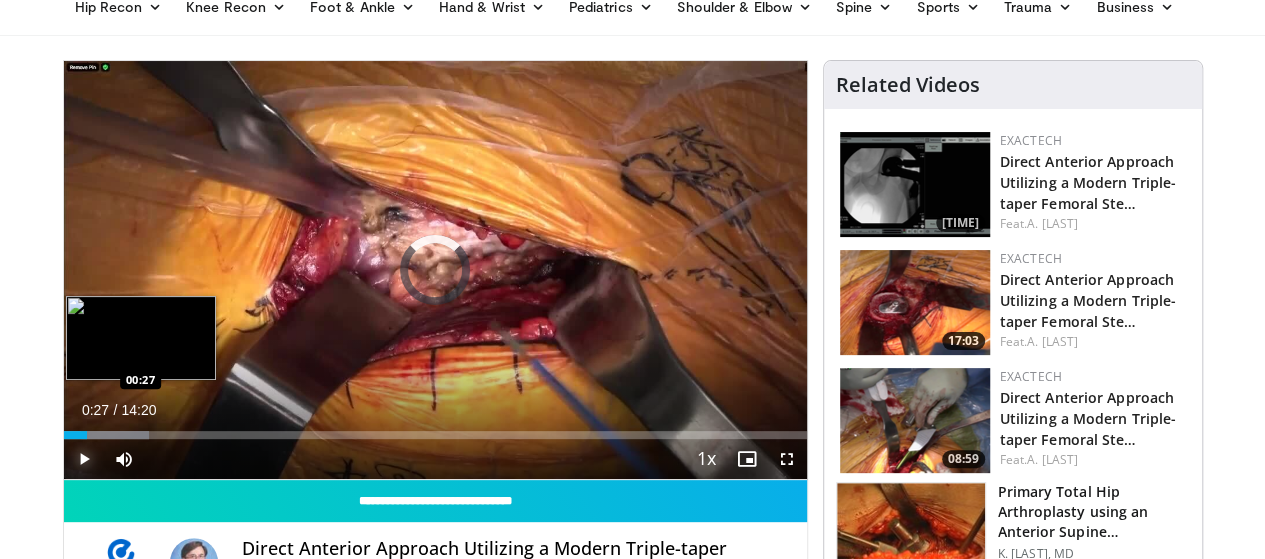 click on "00:32" at bounding box center (76, 435) 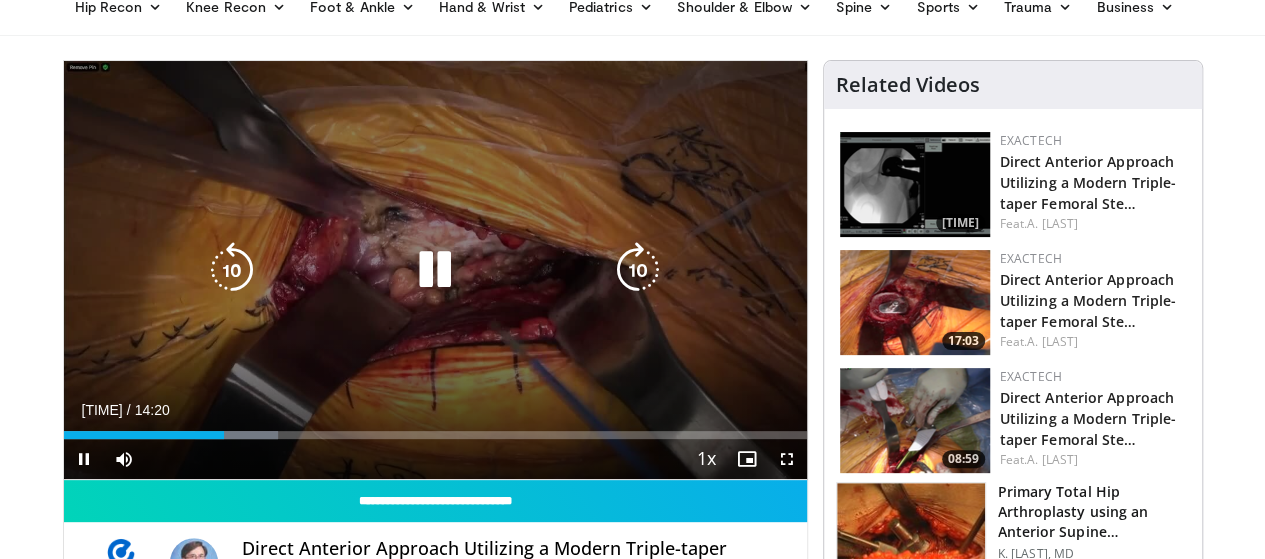 click on "10 seconds
Tap to unmute" at bounding box center [435, 270] 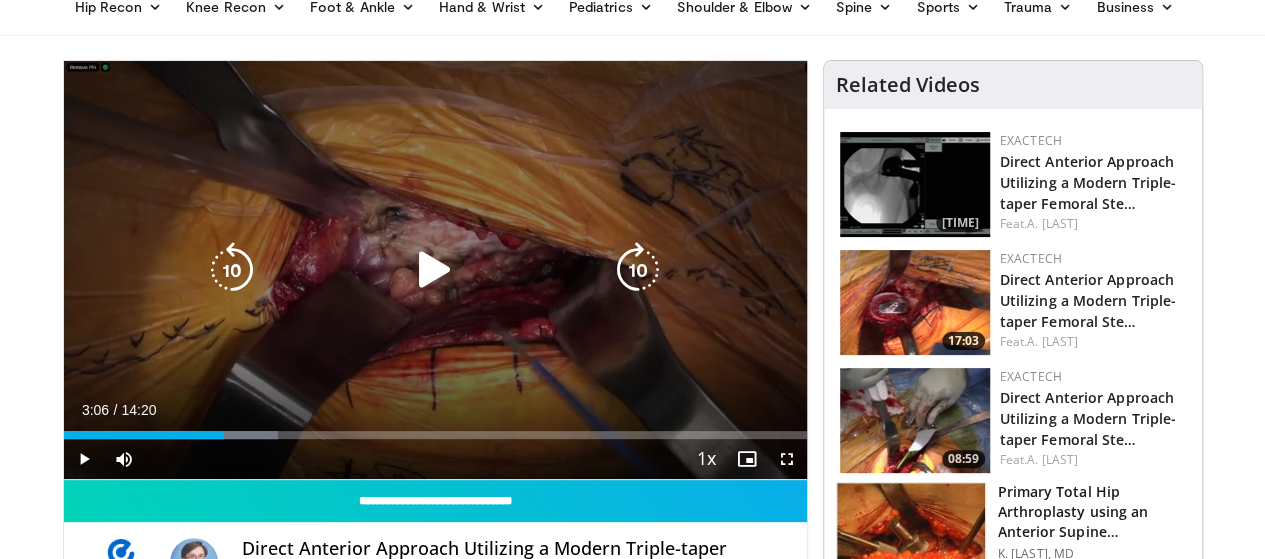 click at bounding box center (435, 270) 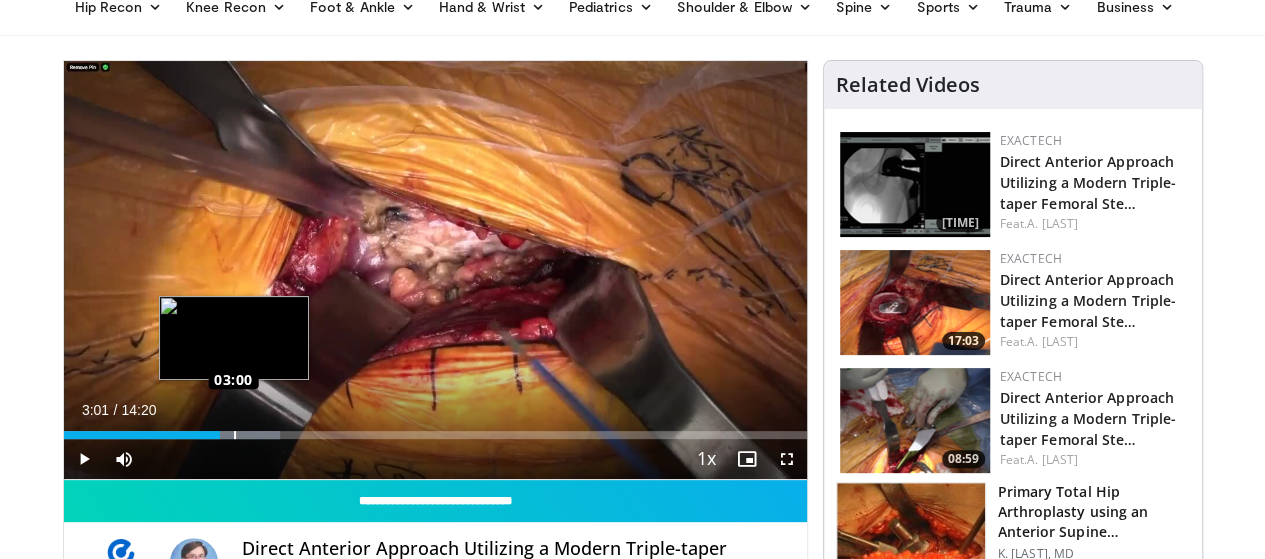 click on "Loaded :  29.09% 03:01 03:00" at bounding box center (435, 435) 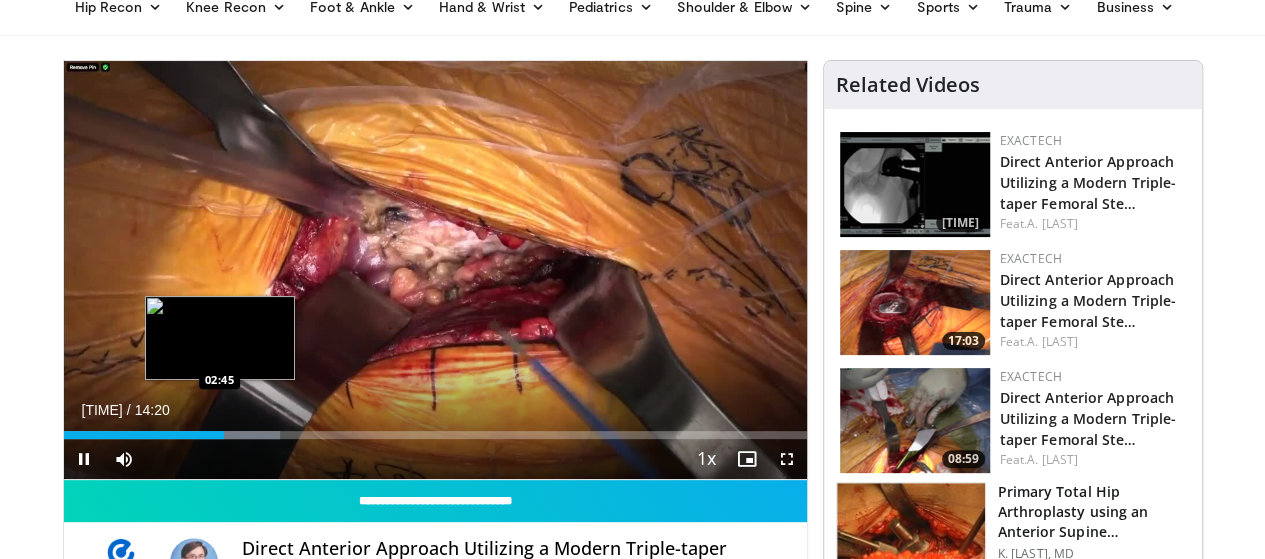 click on "Loaded :  29.09% 03:05 02:45" at bounding box center (435, 435) 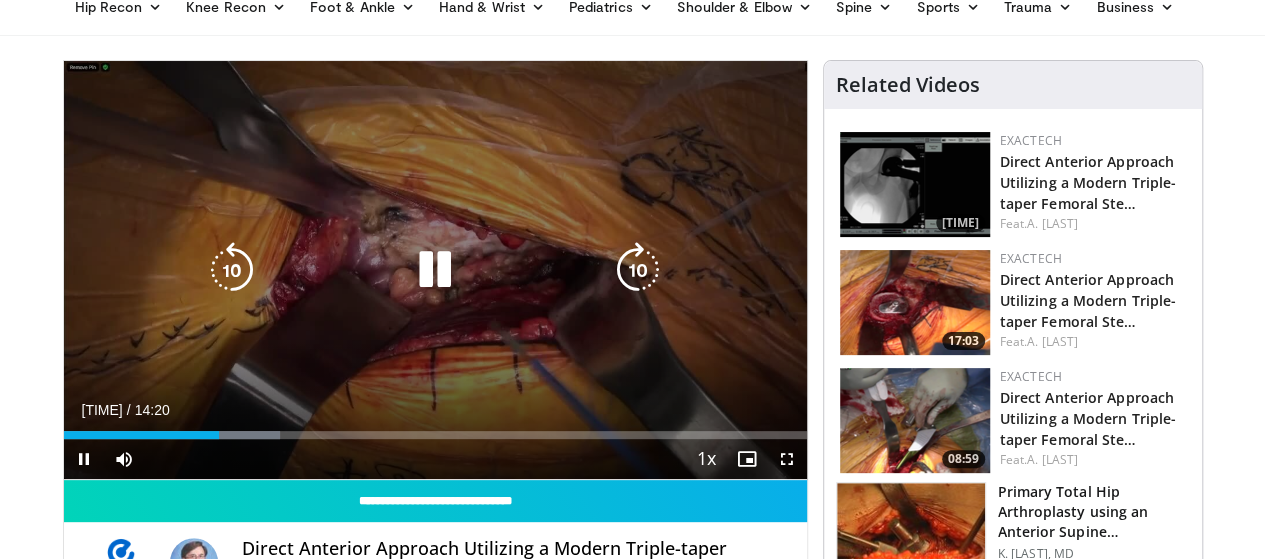 click at bounding box center [232, 270] 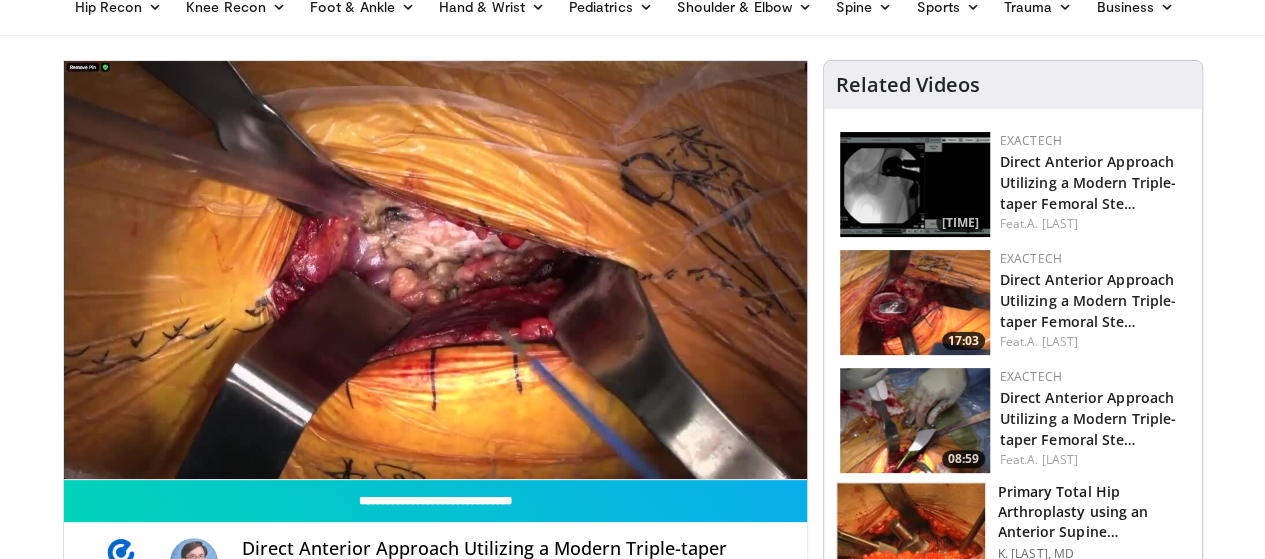 click on "Specialties
Adult & Family Medicine
Allergy, Asthma, Immunology
Anesthesiology
Cardiology
Dental
Dermatology
Endocrinology
Gastroenterology & Hepatology
General Surgery
Hematology & Oncology
Infectious Disease
Nephrology
Neurology
Neurosurgery
Obstetrics & Gynecology
Ophthalmology
Oral Maxillofacial
Orthopaedics
Otolaryngology
Pediatrics
Plastic Surgery
Podiatry
Psychiatry
Pulmonology
Radiation Oncology
Radiology
Rheumatology
Urology" at bounding box center (632, 1395) 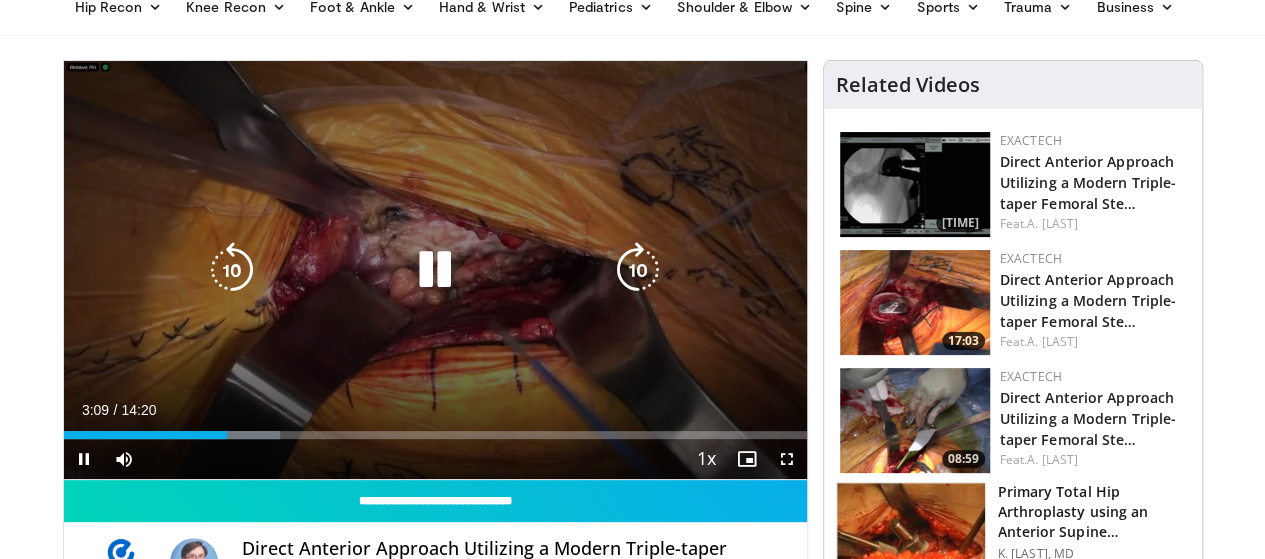 click at bounding box center (435, 270) 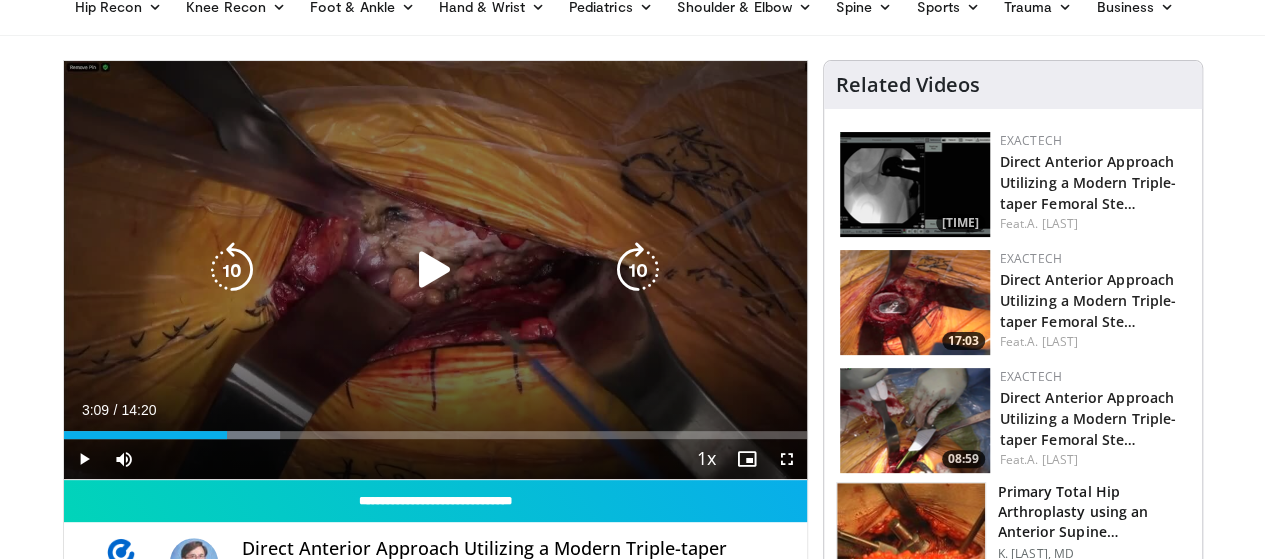 click at bounding box center (435, 270) 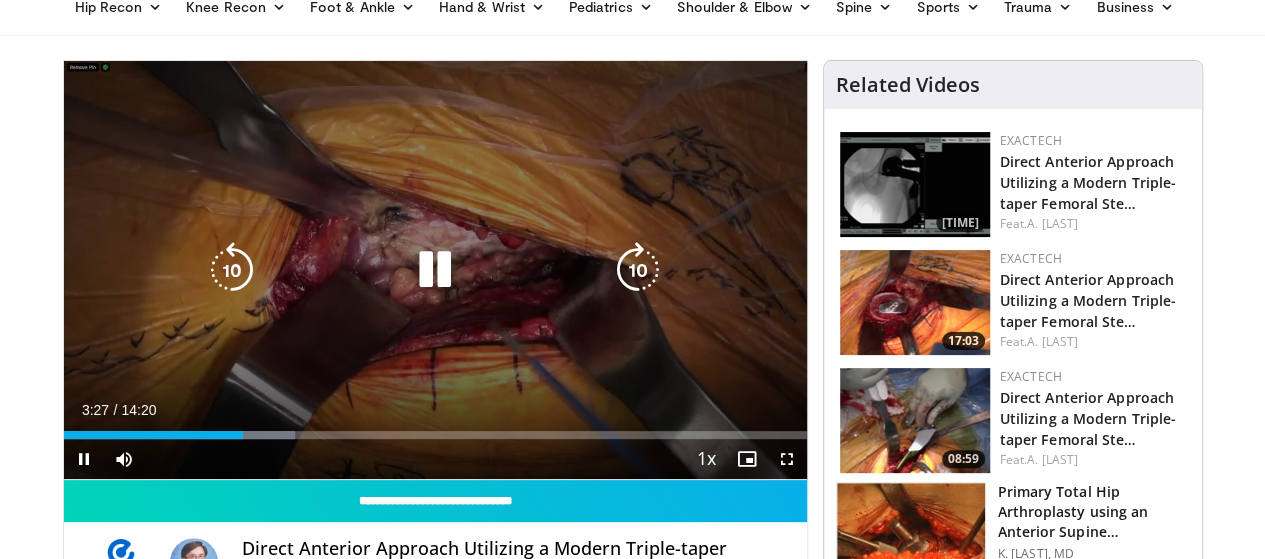 click at bounding box center (232, 270) 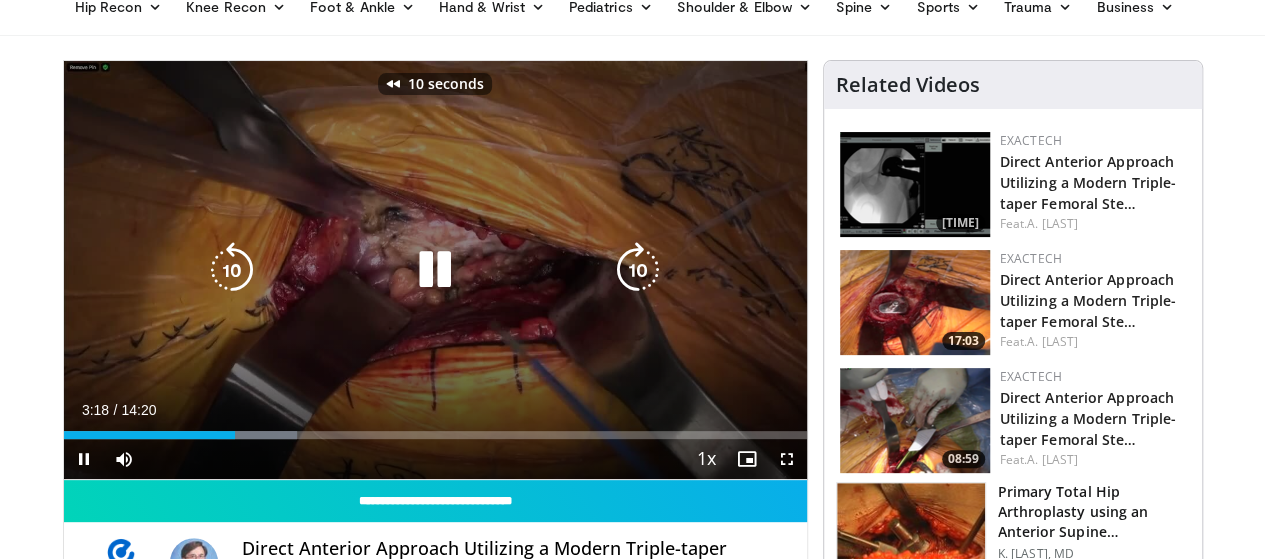 click at bounding box center (232, 270) 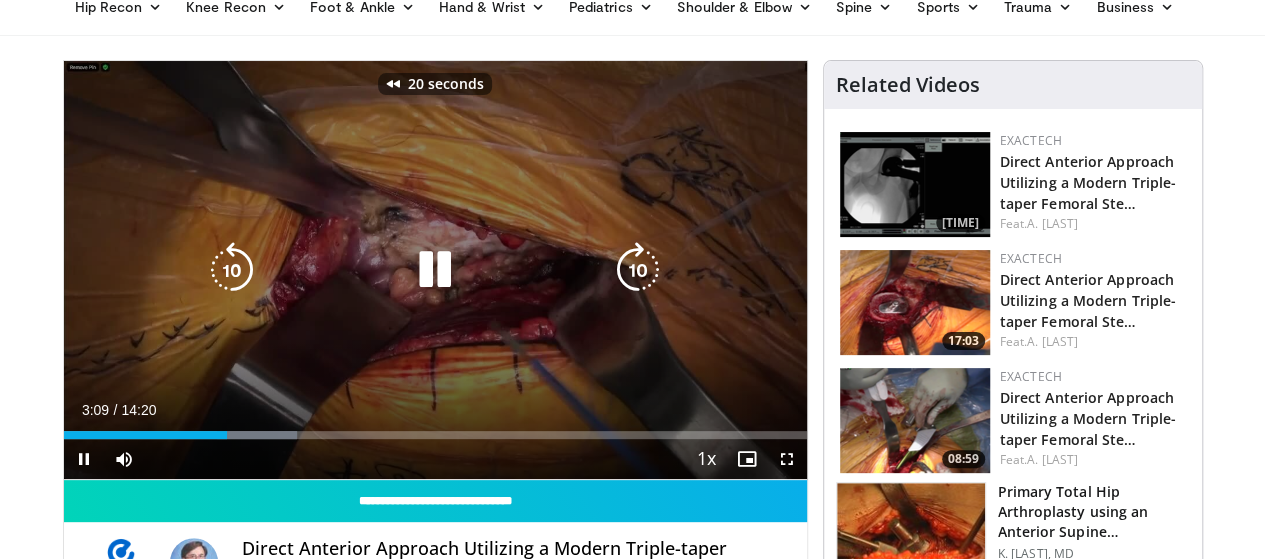 click at bounding box center [232, 270] 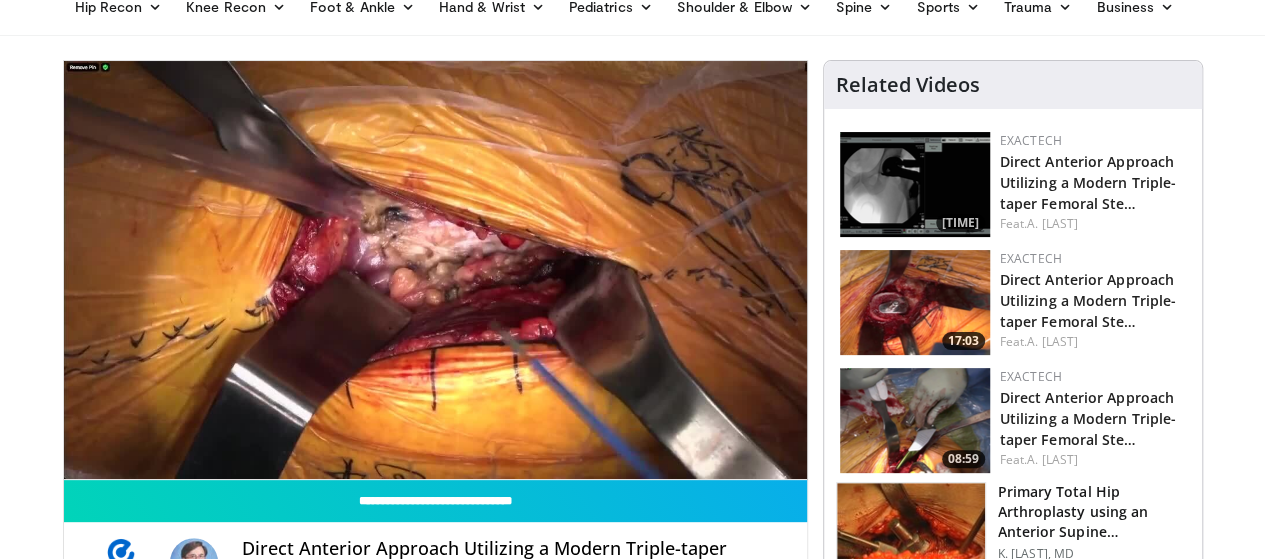 click on "Specialties
Adult & Family Medicine
Allergy, Asthma, Immunology
Anesthesiology
Cardiology
Dental
Dermatology
Endocrinology
Gastroenterology & Hepatology
General Surgery
Hematology & Oncology
Infectious Disease
Nephrology
Neurology
Neurosurgery
Obstetrics & Gynecology
Ophthalmology
Oral Maxillofacial
Orthopaedics
Otolaryngology
Pediatrics
Plastic Surgery
Podiatry
Psychiatry
Pulmonology
Radiation Oncology
Radiology
Rheumatology
Urology" at bounding box center (632, 1395) 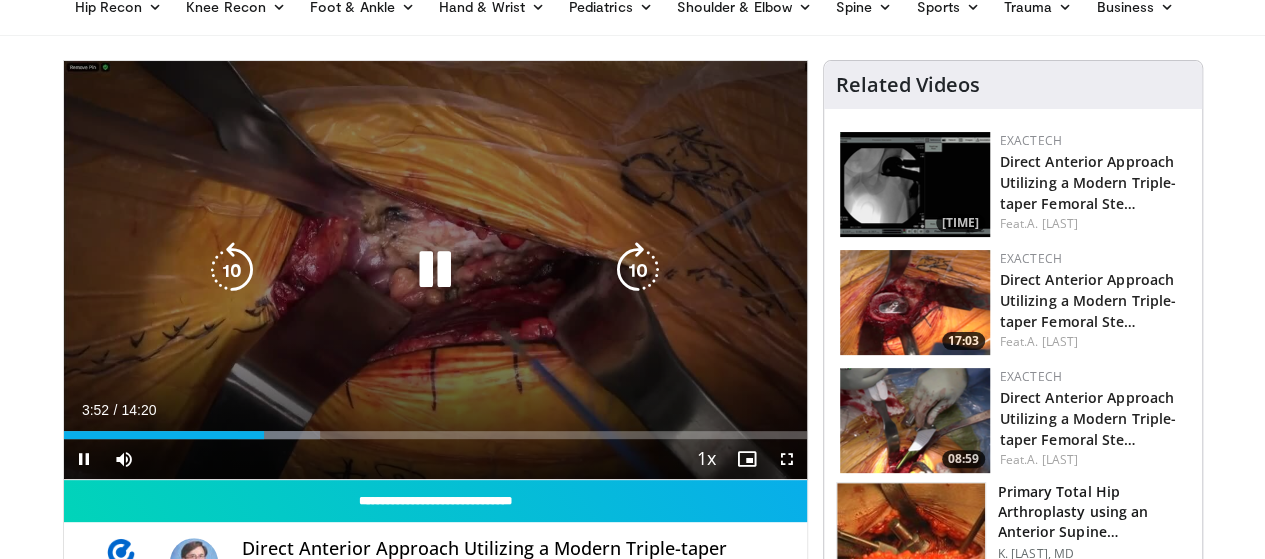 click at bounding box center [435, 270] 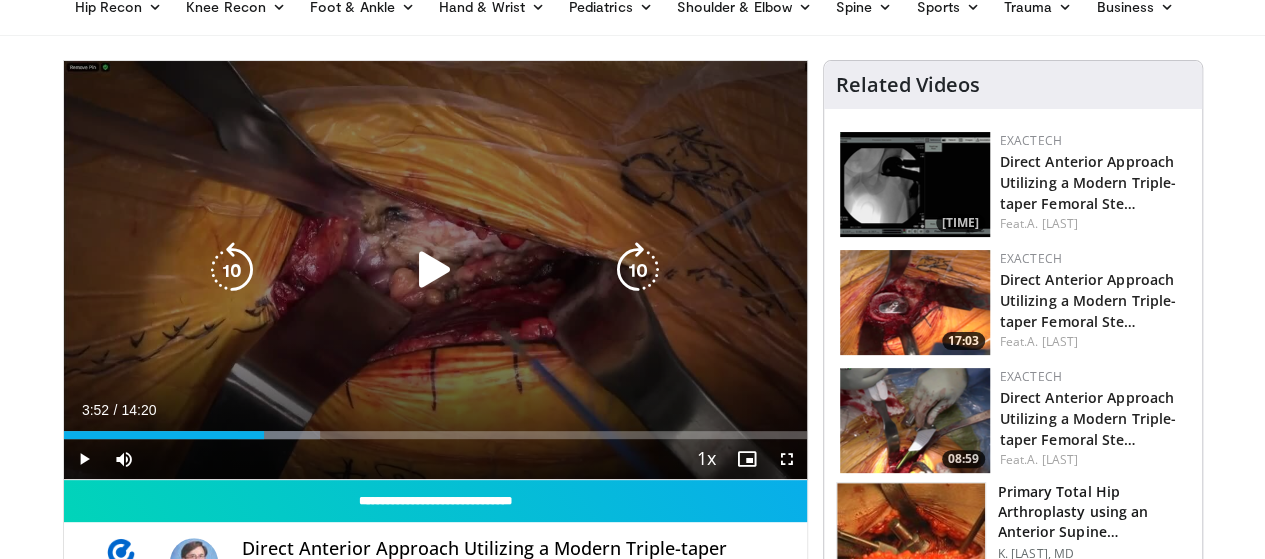 click on "40 seconds
Tap to unmute" at bounding box center [435, 270] 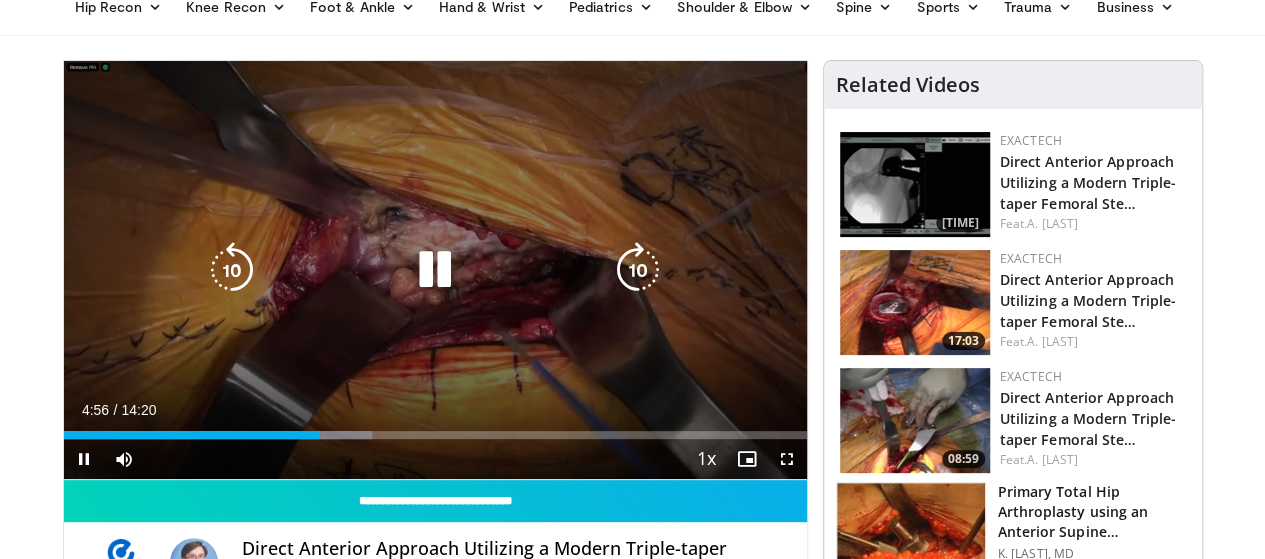 click at bounding box center (435, 270) 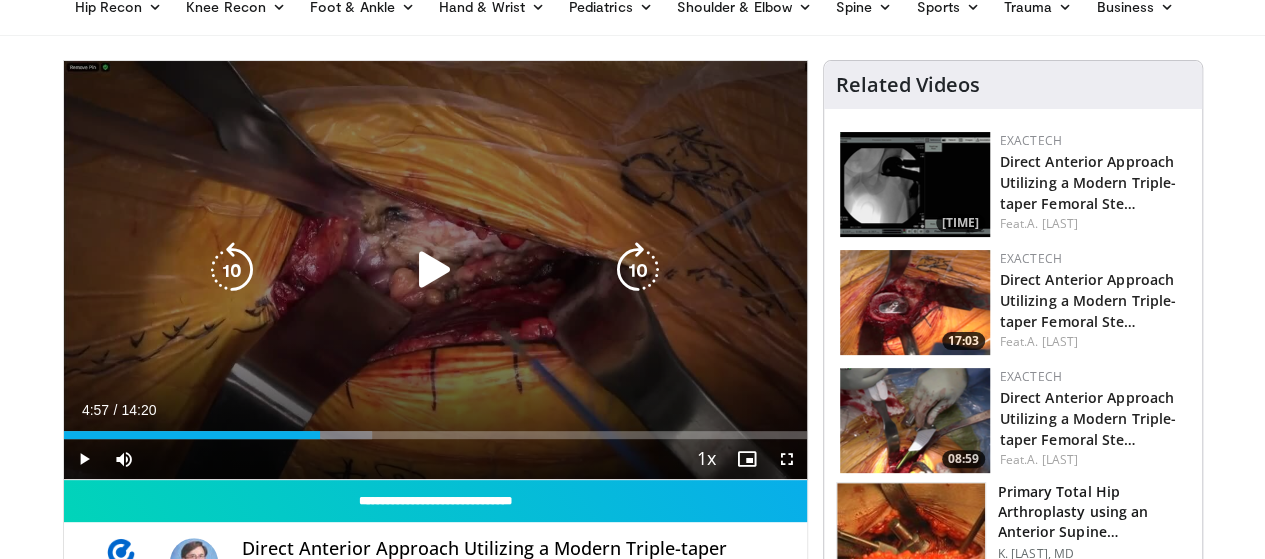 click at bounding box center (435, 270) 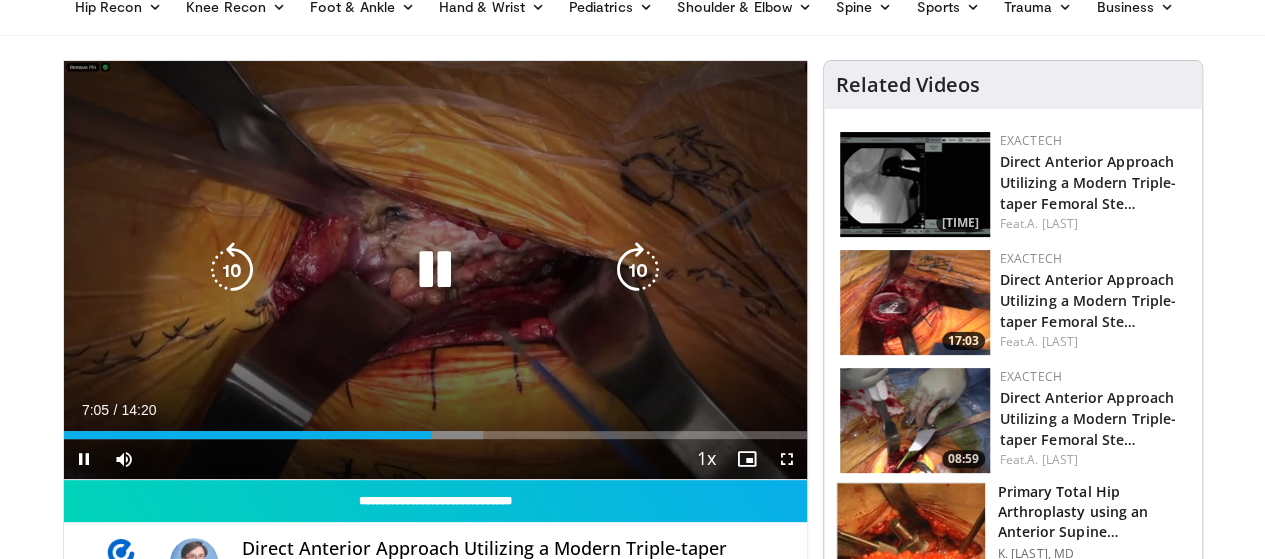 click at bounding box center [435, 270] 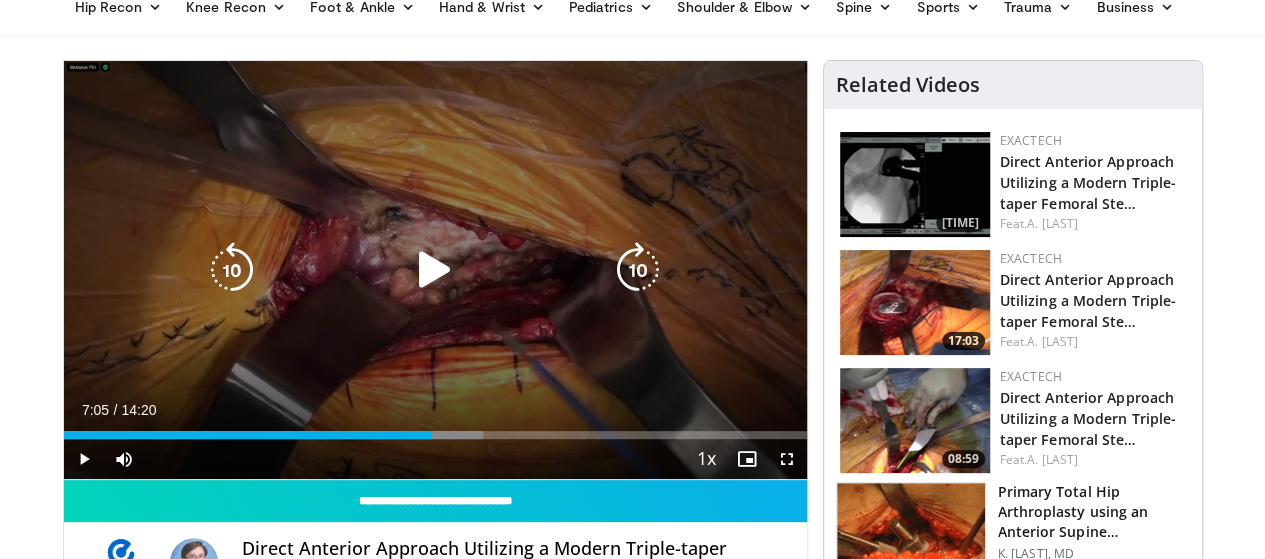 click on "40 seconds
Tap to unmute" at bounding box center [435, 270] 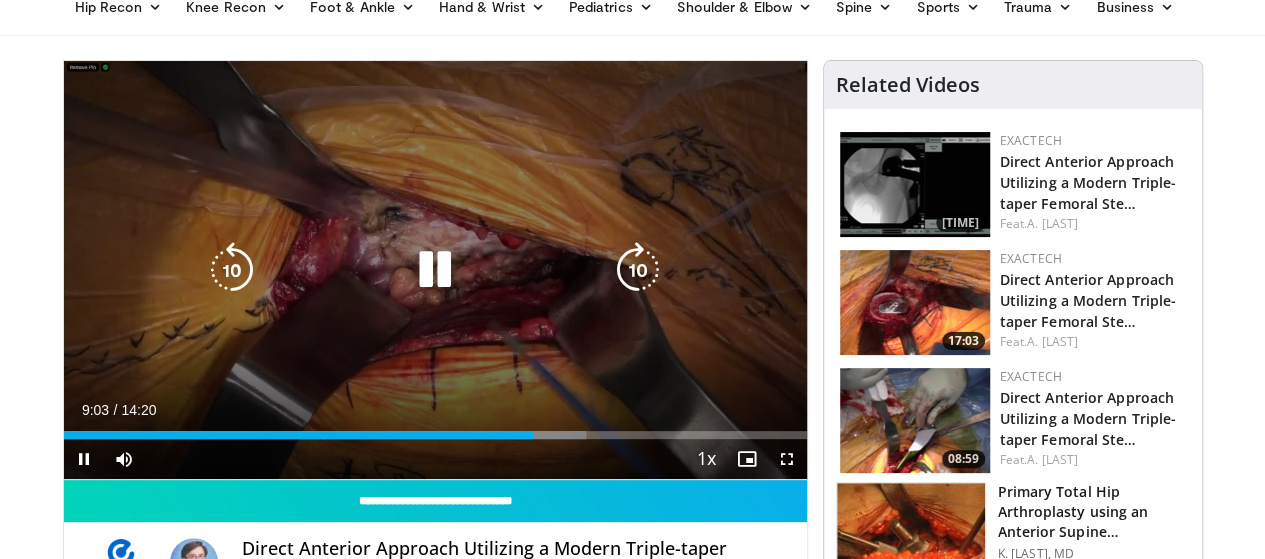 click at bounding box center (435, 270) 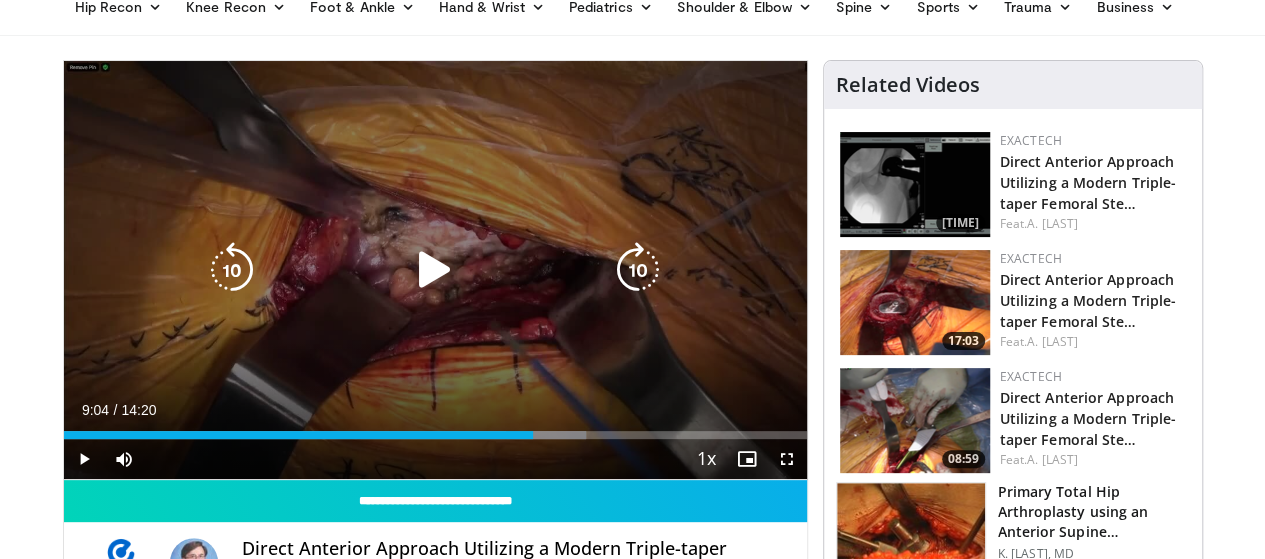 click on "40 seconds
Tap to unmute" at bounding box center [435, 270] 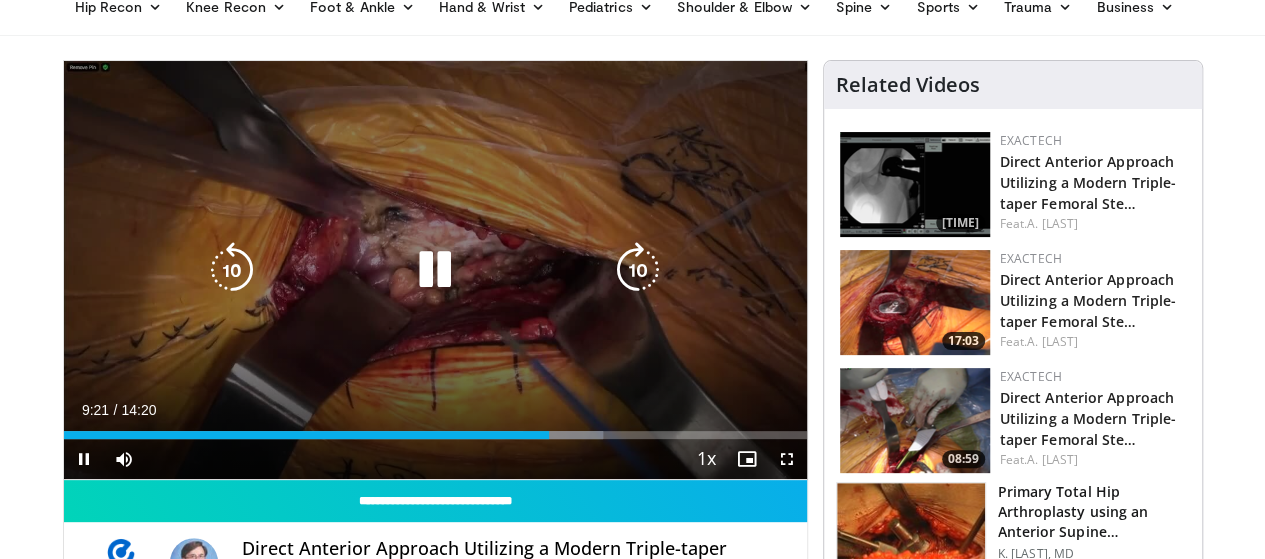click at bounding box center [232, 270] 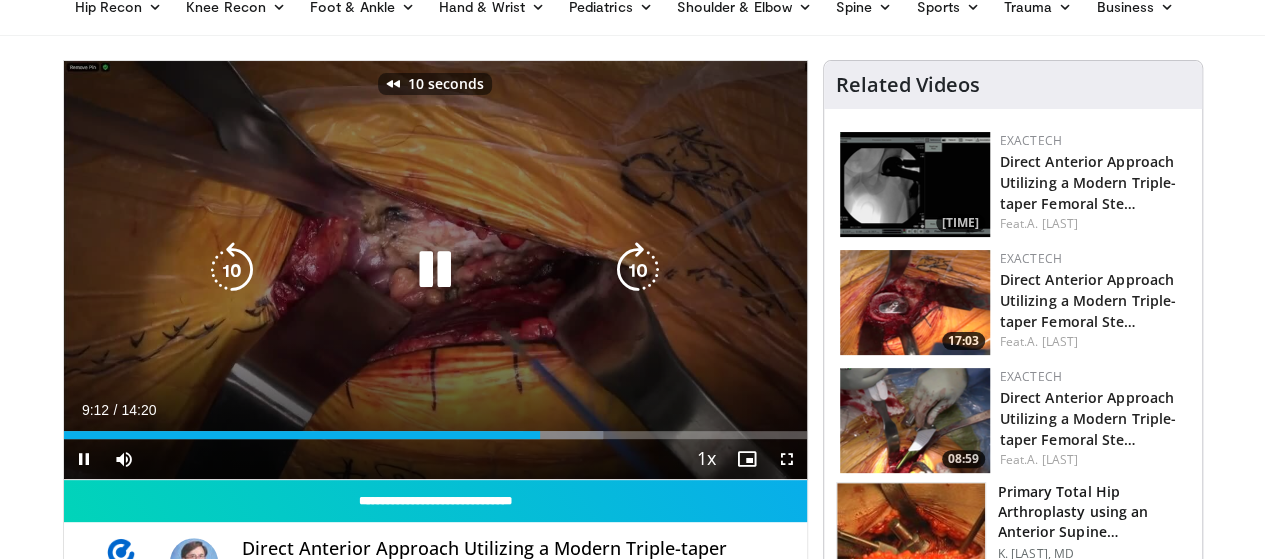 click at bounding box center [232, 270] 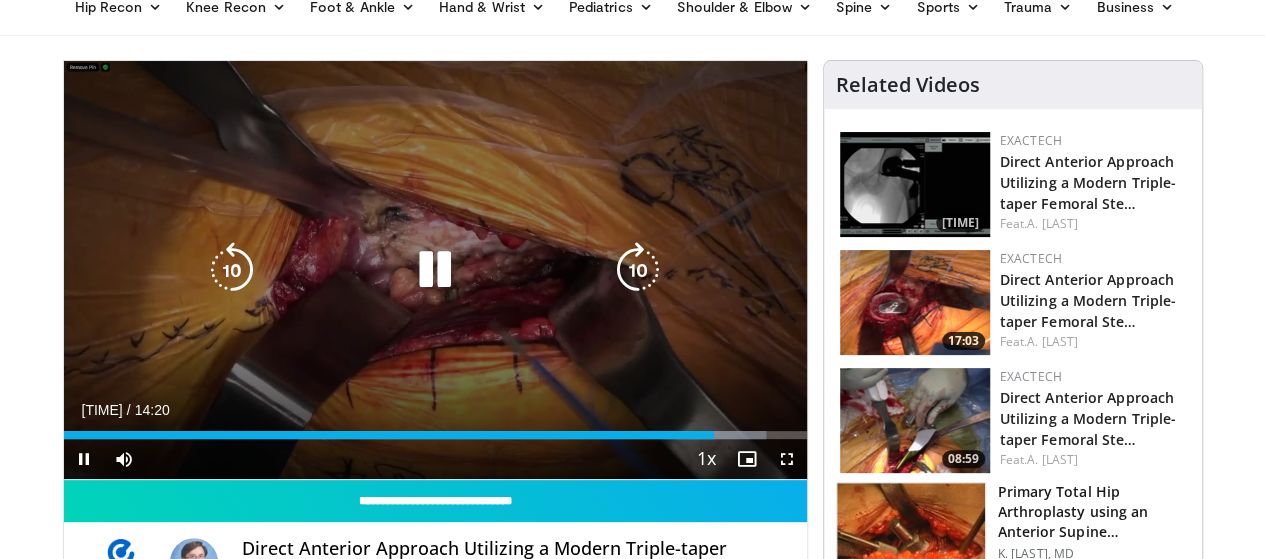 click at bounding box center [435, 270] 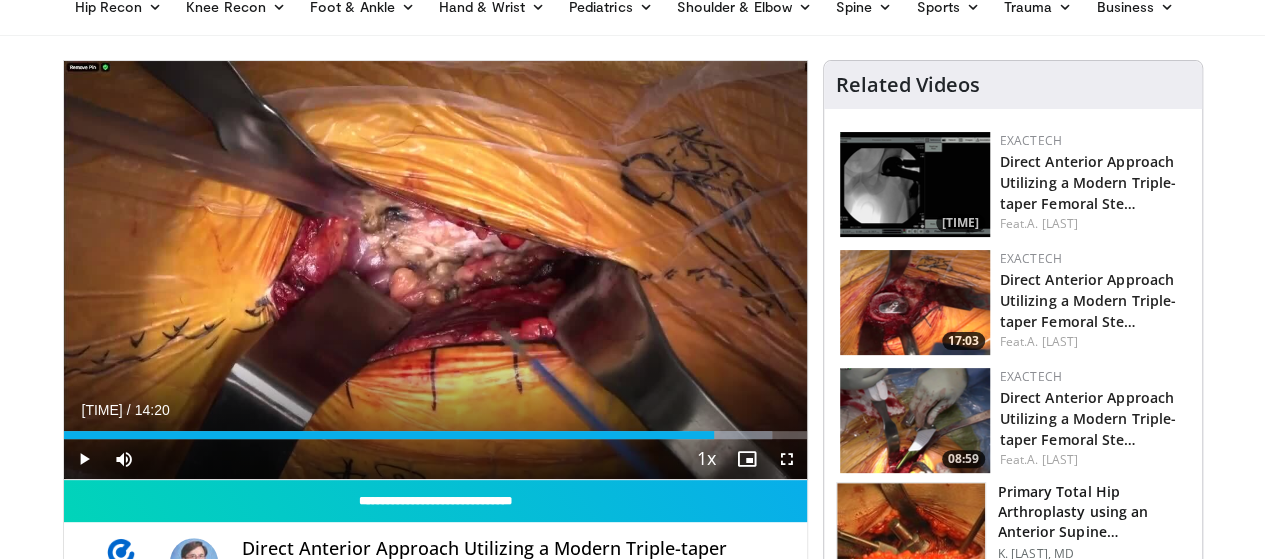 click on "20 seconds
Tap to unmute" at bounding box center [435, 270] 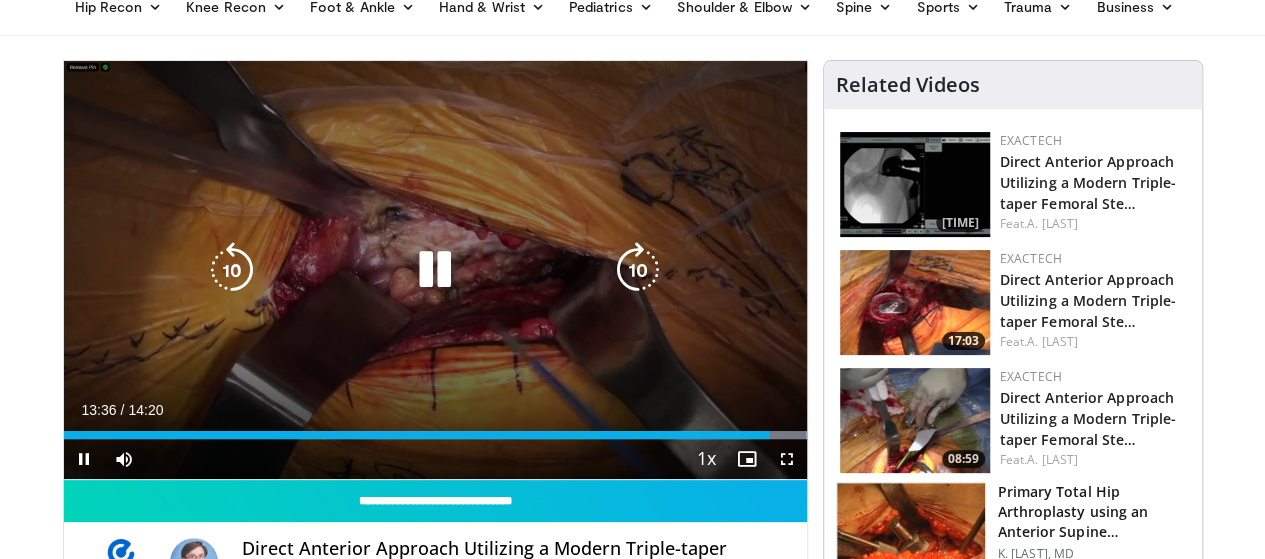 click at bounding box center (435, 270) 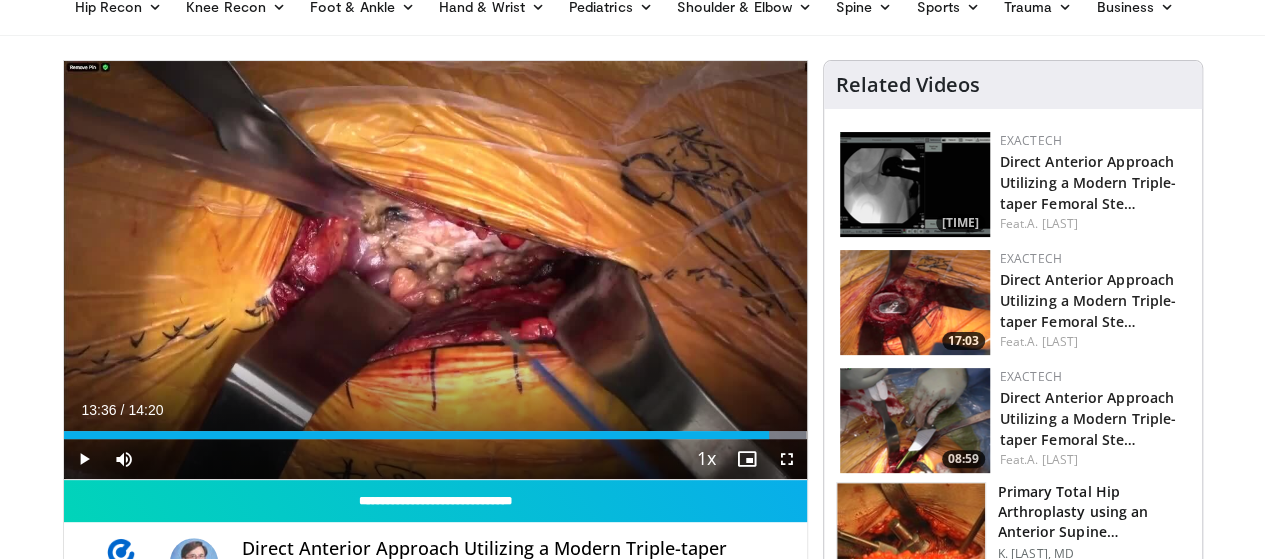 click on "20 seconds
Tap to unmute" at bounding box center [435, 270] 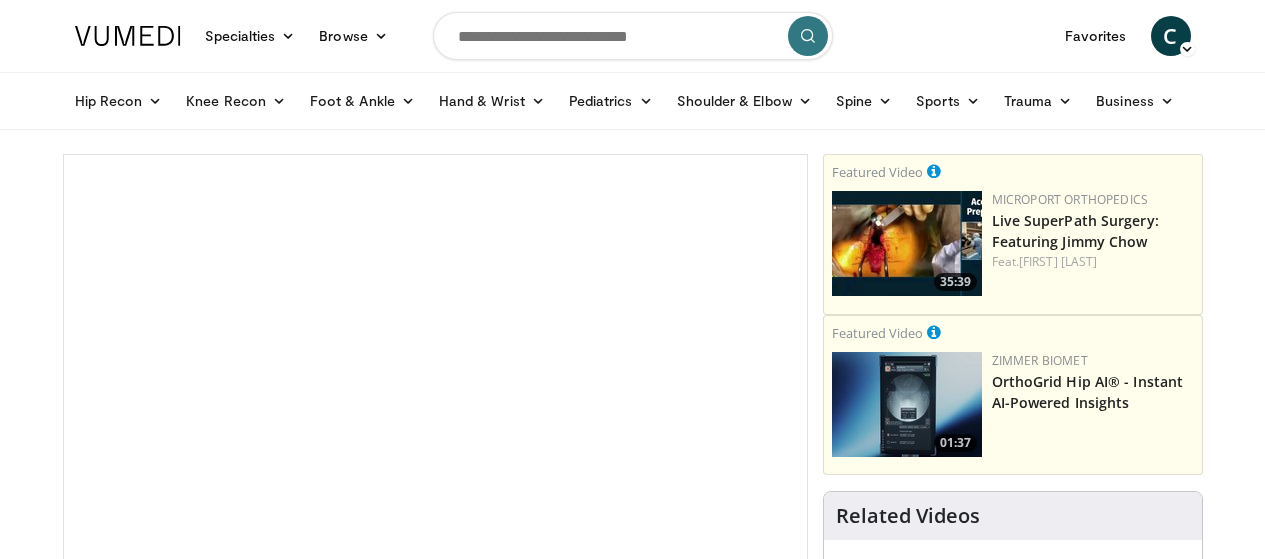 scroll, scrollTop: 0, scrollLeft: 0, axis: both 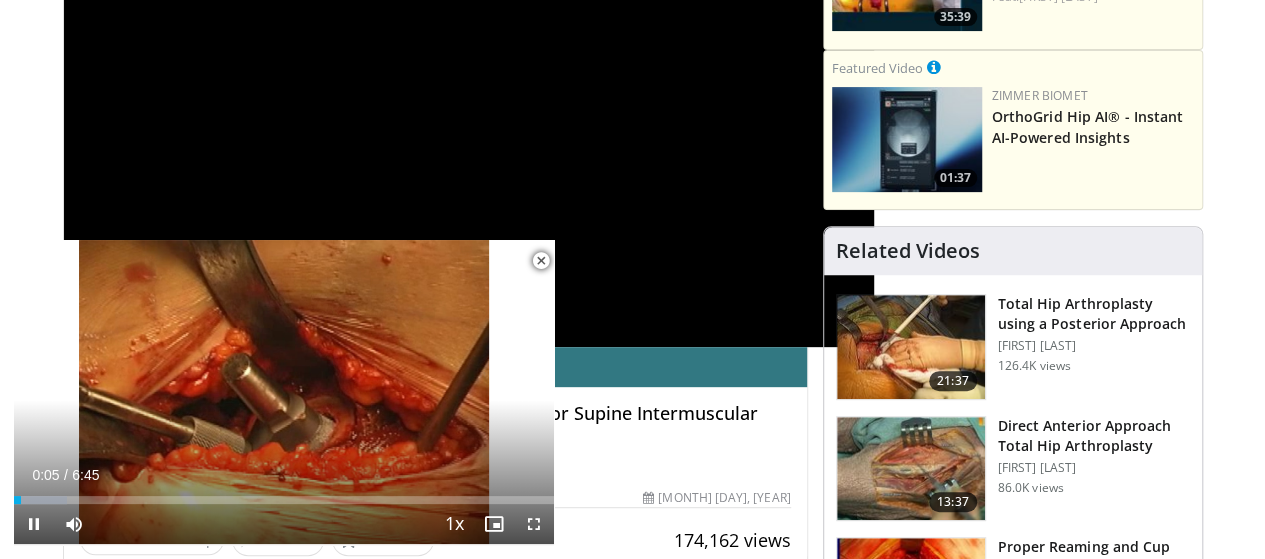 click at bounding box center [541, 261] 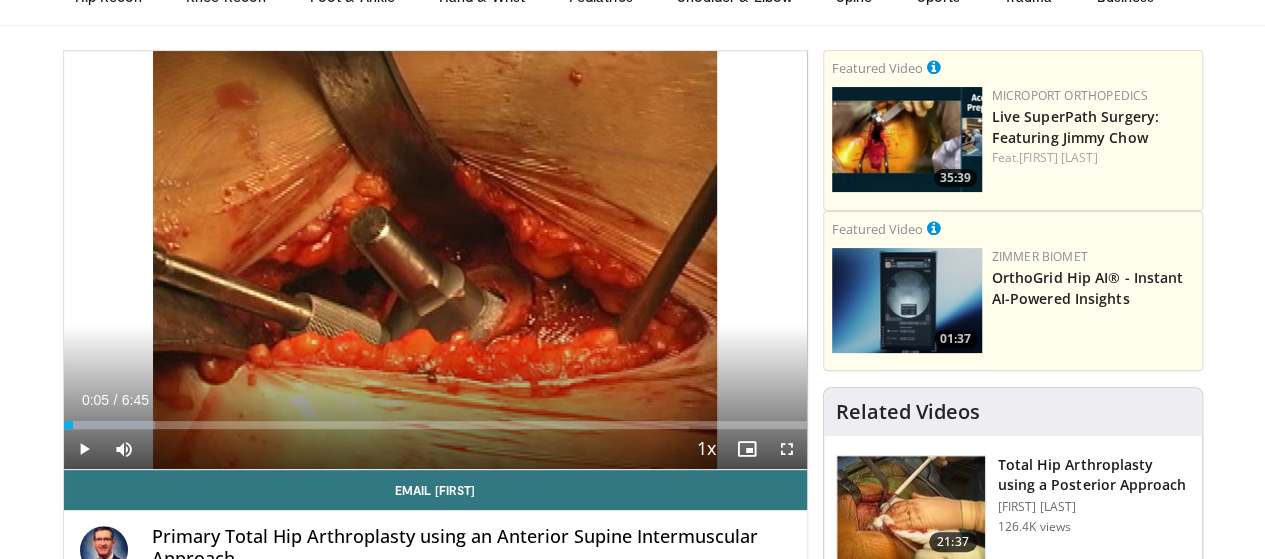 scroll, scrollTop: 101, scrollLeft: 0, axis: vertical 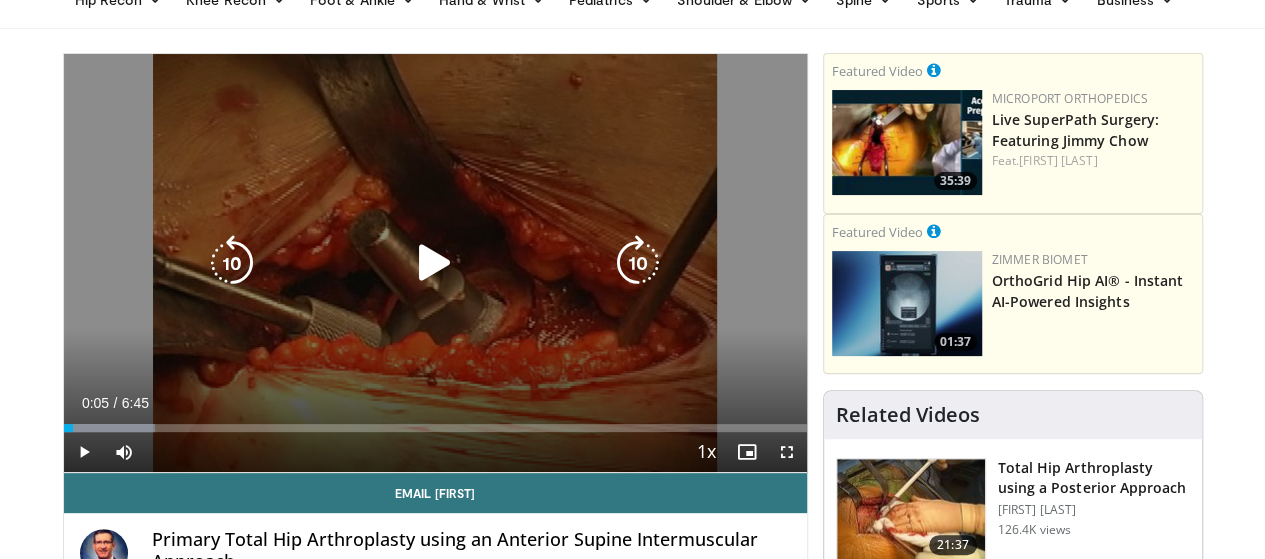 click at bounding box center [435, 263] 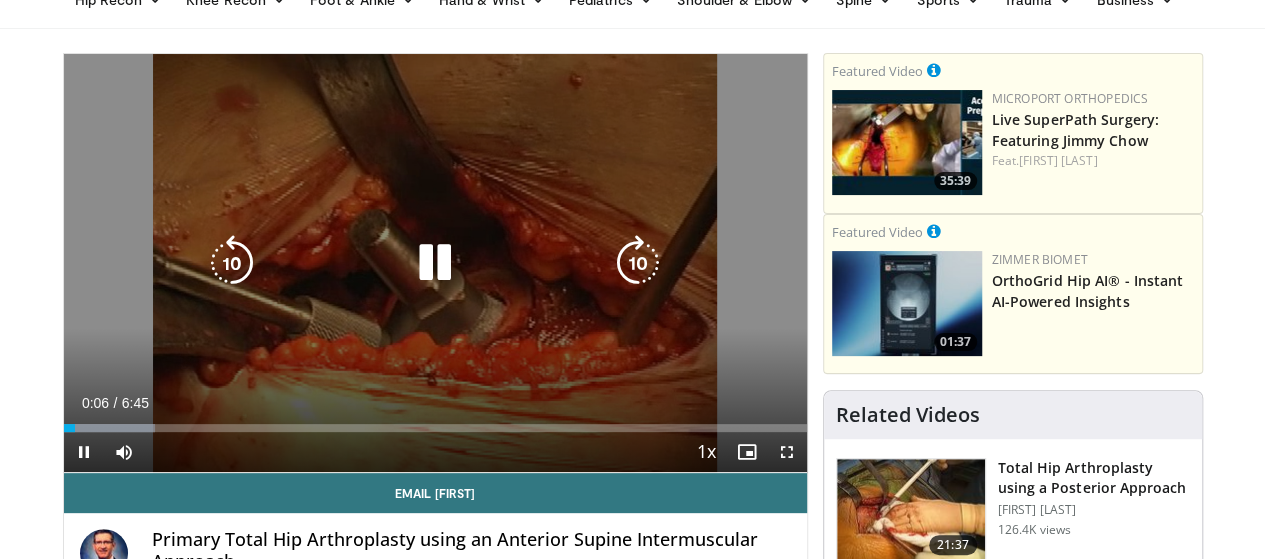 click on "10 seconds" at bounding box center (439, 77) 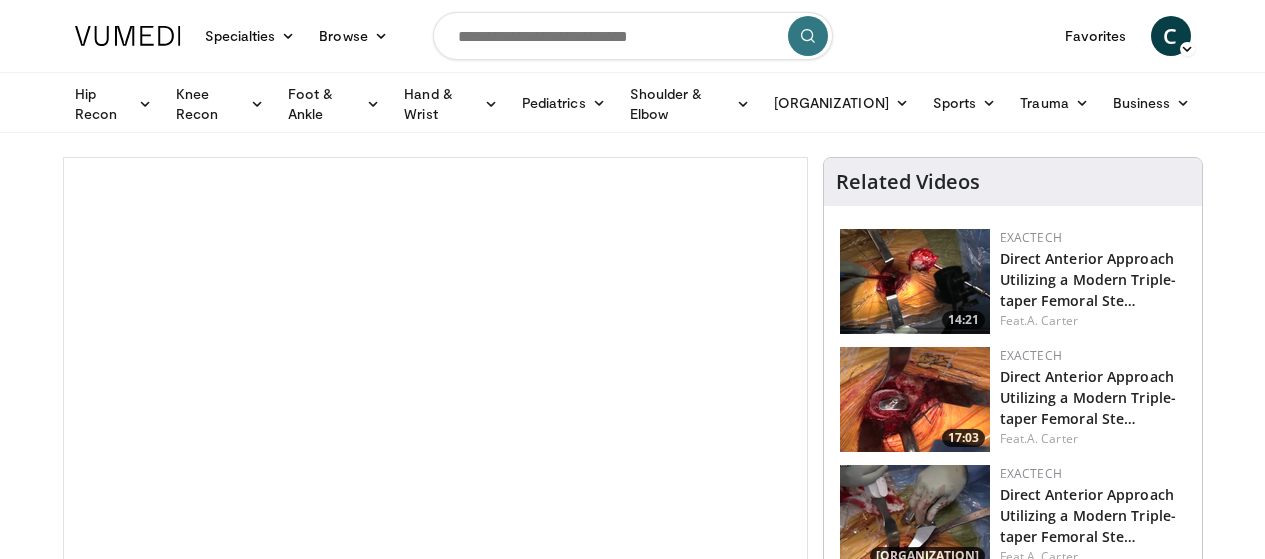 scroll, scrollTop: 0, scrollLeft: 0, axis: both 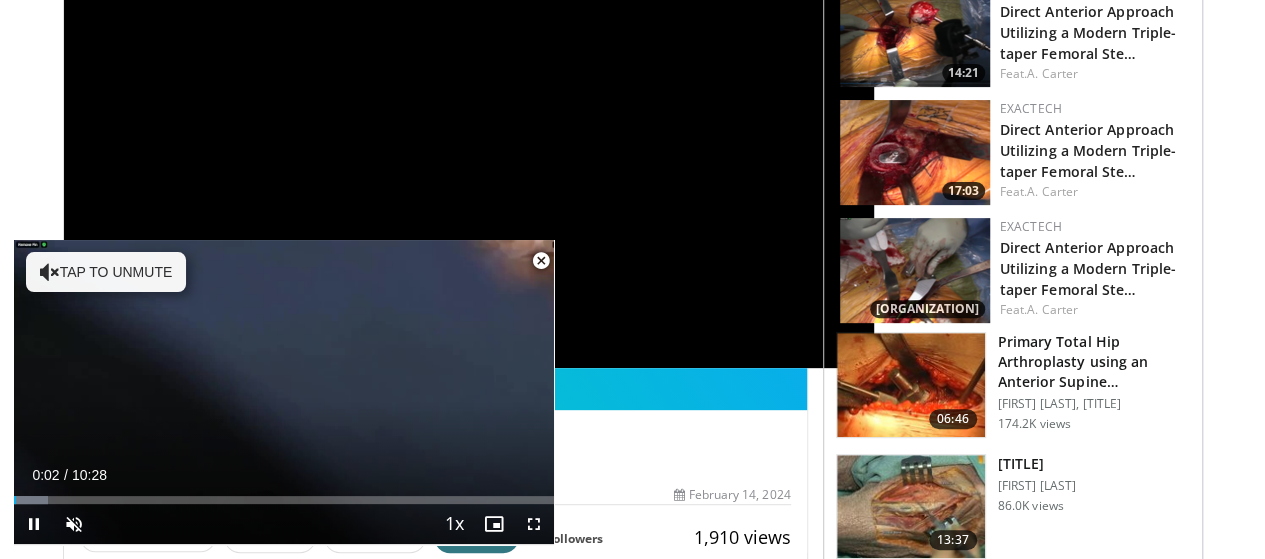 click at bounding box center [541, 261] 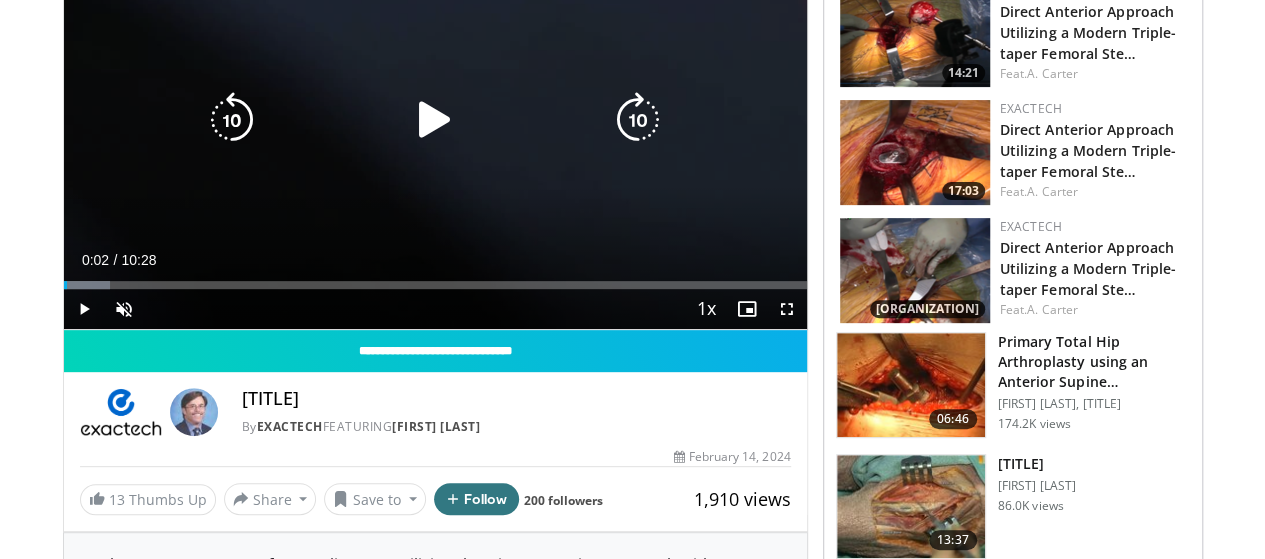 click at bounding box center [435, 120] 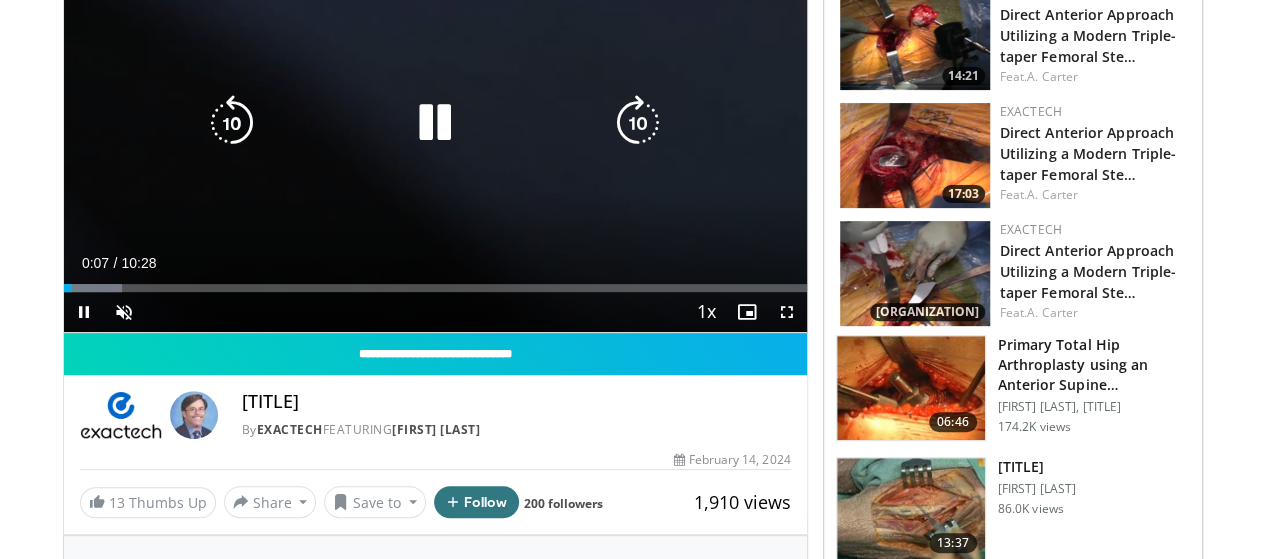 scroll, scrollTop: 243, scrollLeft: 0, axis: vertical 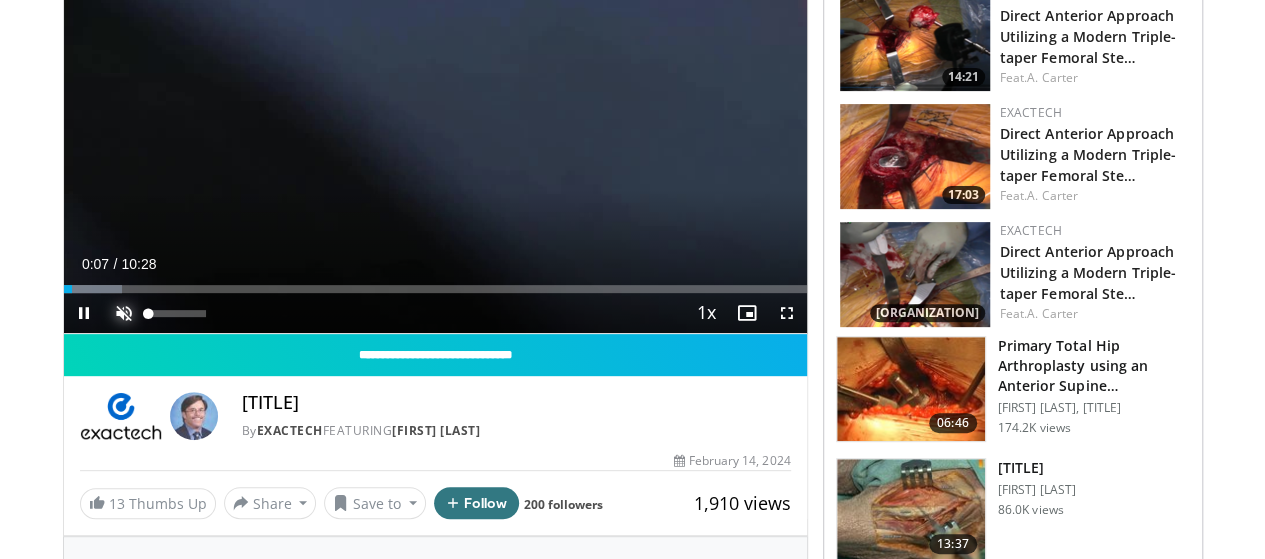 click at bounding box center [124, 313] 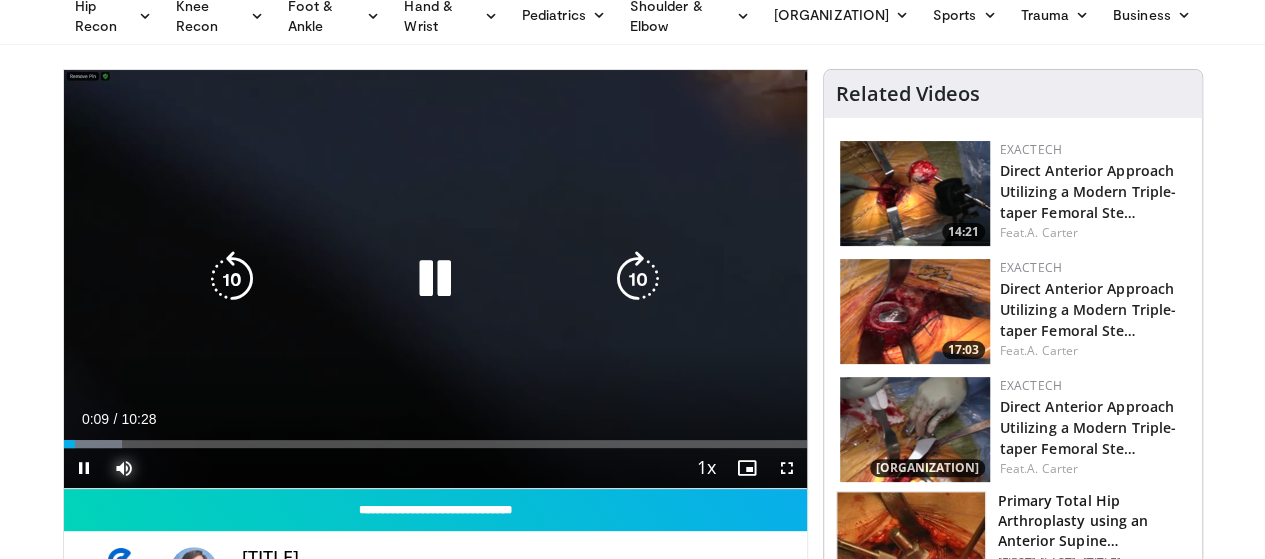 scroll, scrollTop: 87, scrollLeft: 0, axis: vertical 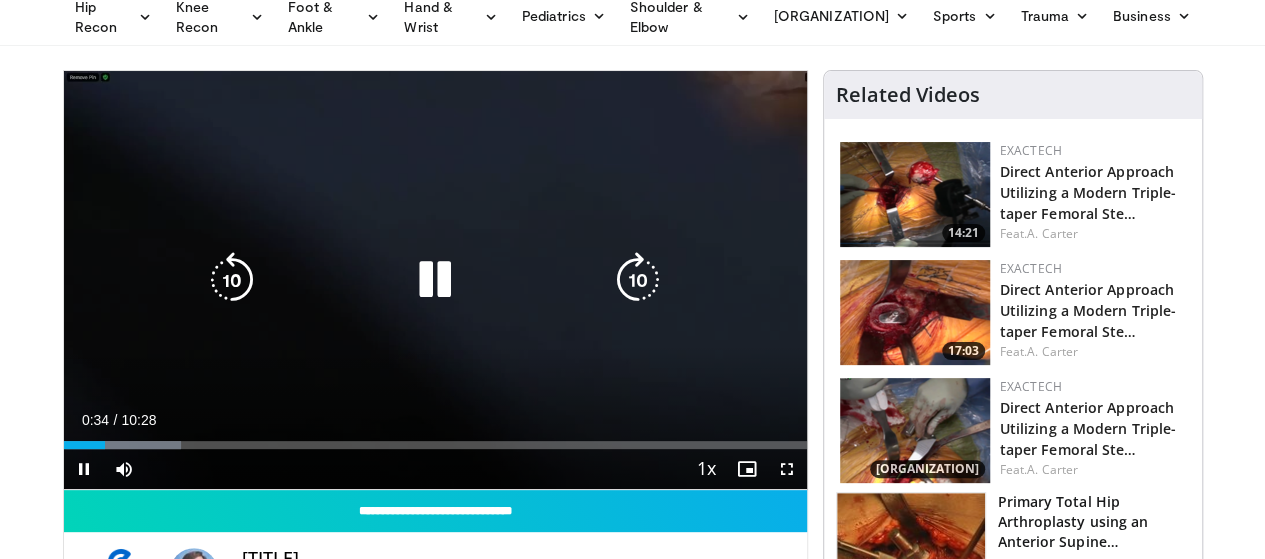 click on "10 seconds
Tap to unmute" at bounding box center (435, 280) 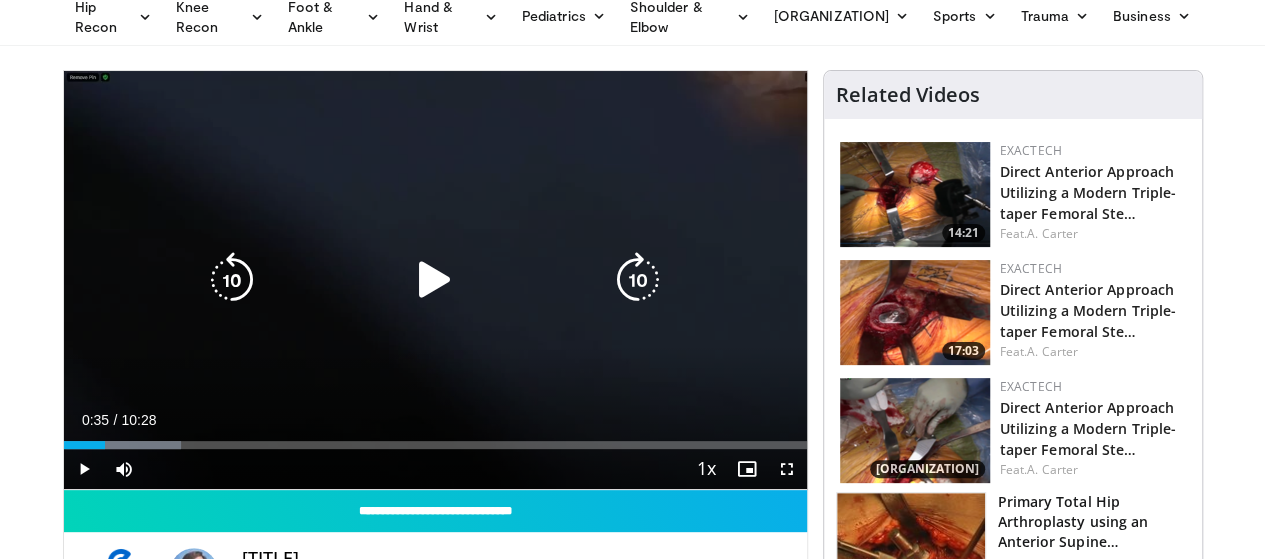 click on "10 seconds
Tap to unmute" at bounding box center [435, 280] 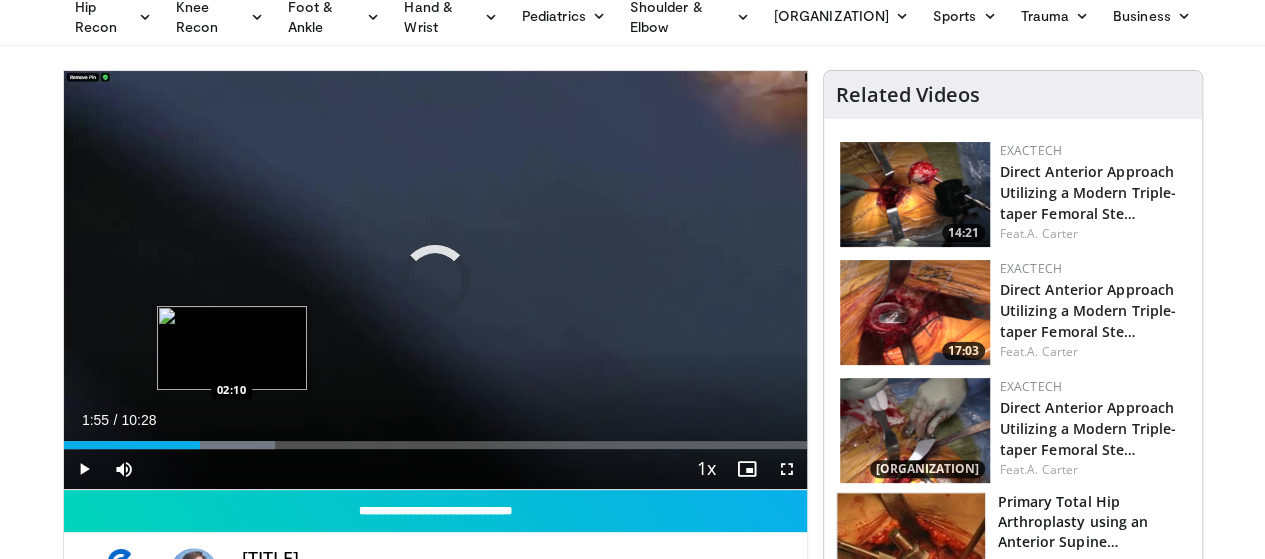 click on "Loaded :  28.41% 01:55 02:10" at bounding box center [435, 445] 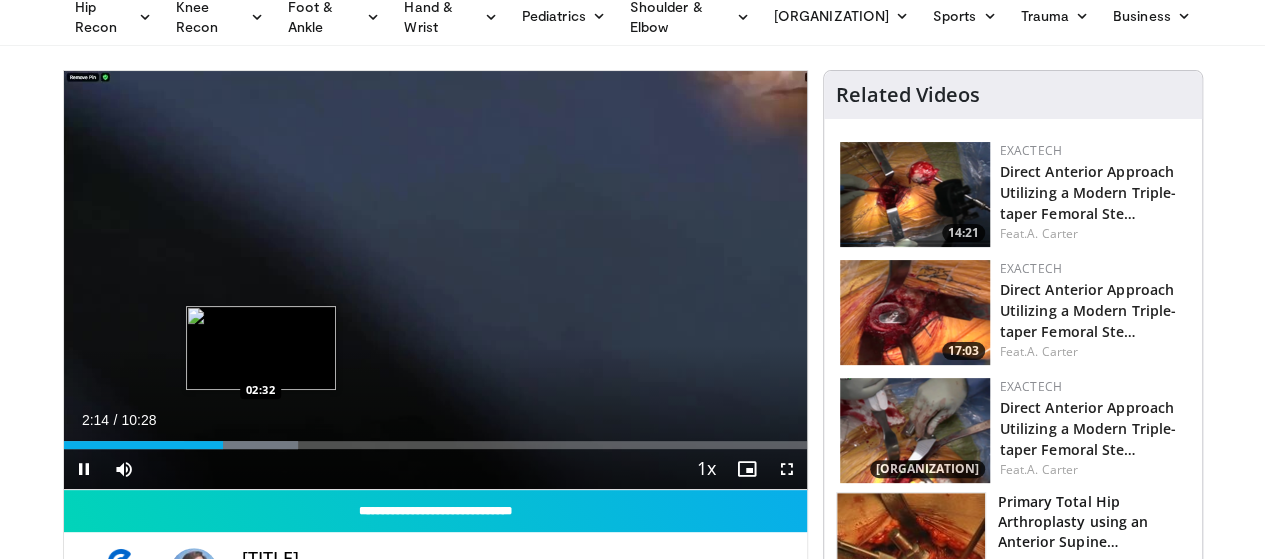 click on "Loaded :  31.57% 02:14 02:32" at bounding box center (435, 445) 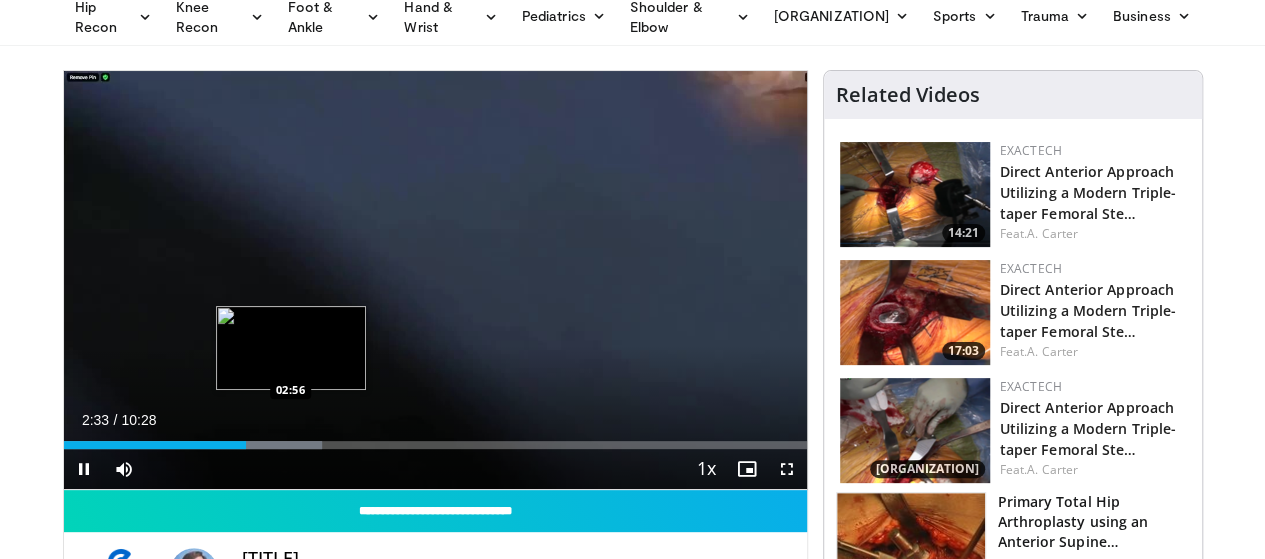 click on "Loaded :  34.73% 02:34 02:56" at bounding box center [435, 439] 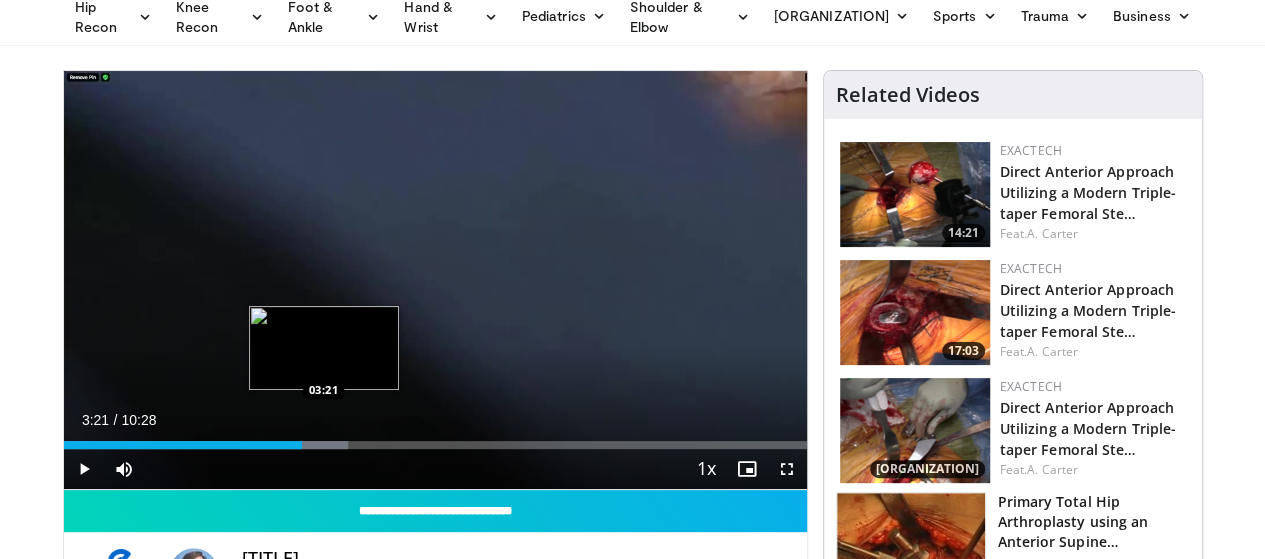 click on "Loaded :  38.24% 03:21 03:21" at bounding box center (435, 439) 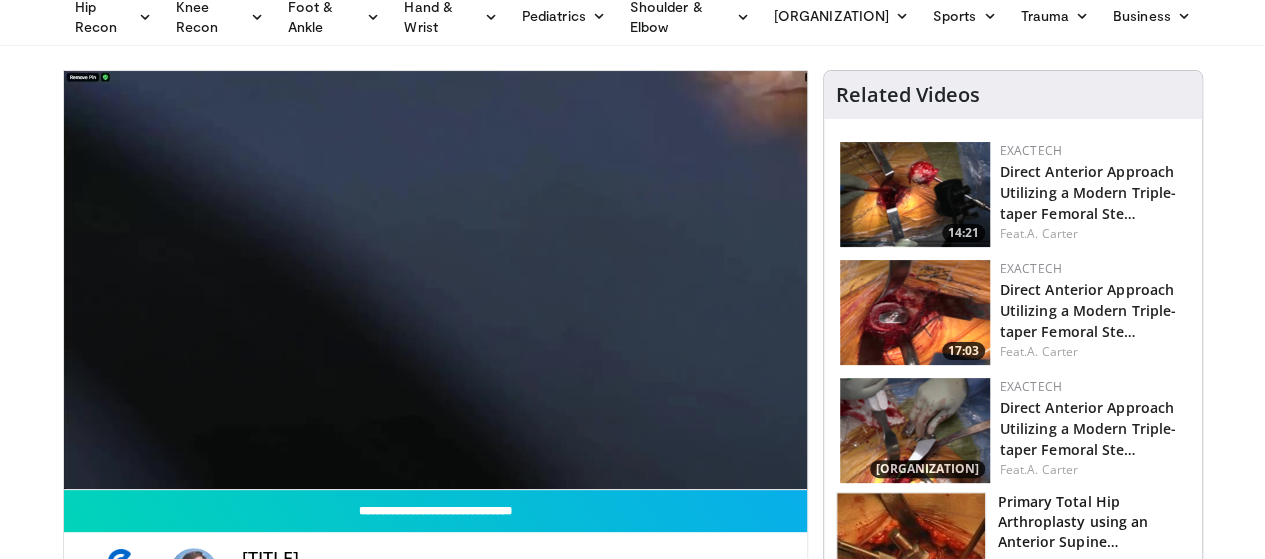 click on "10 seconds
Tap to unmute" at bounding box center (435, 280) 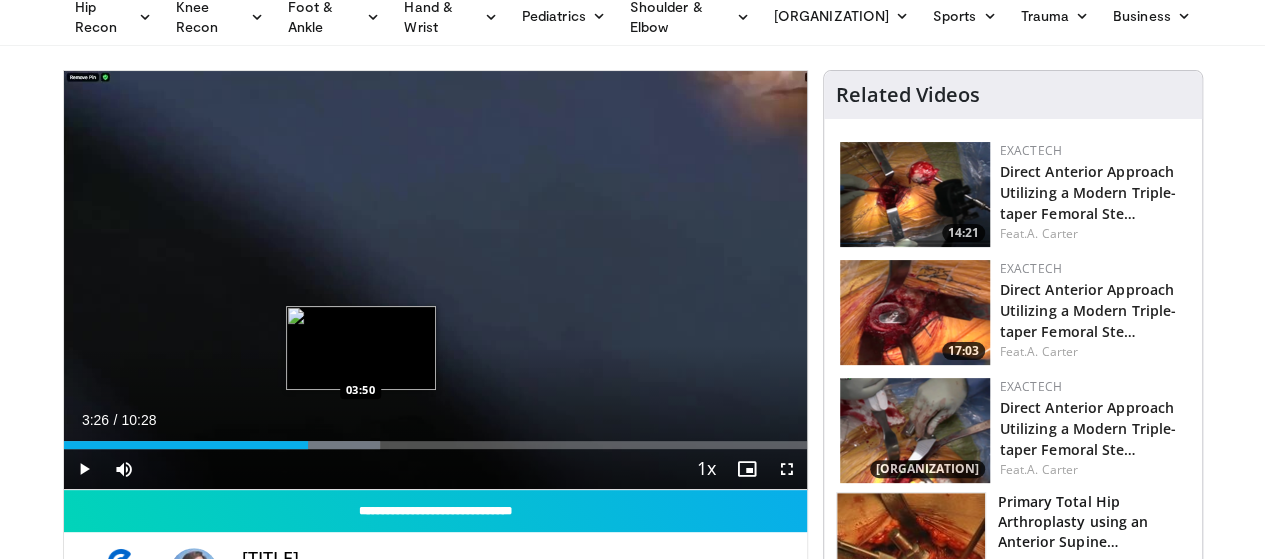 click on "Loaded :  42.62% 03:26 03:50" at bounding box center (435, 445) 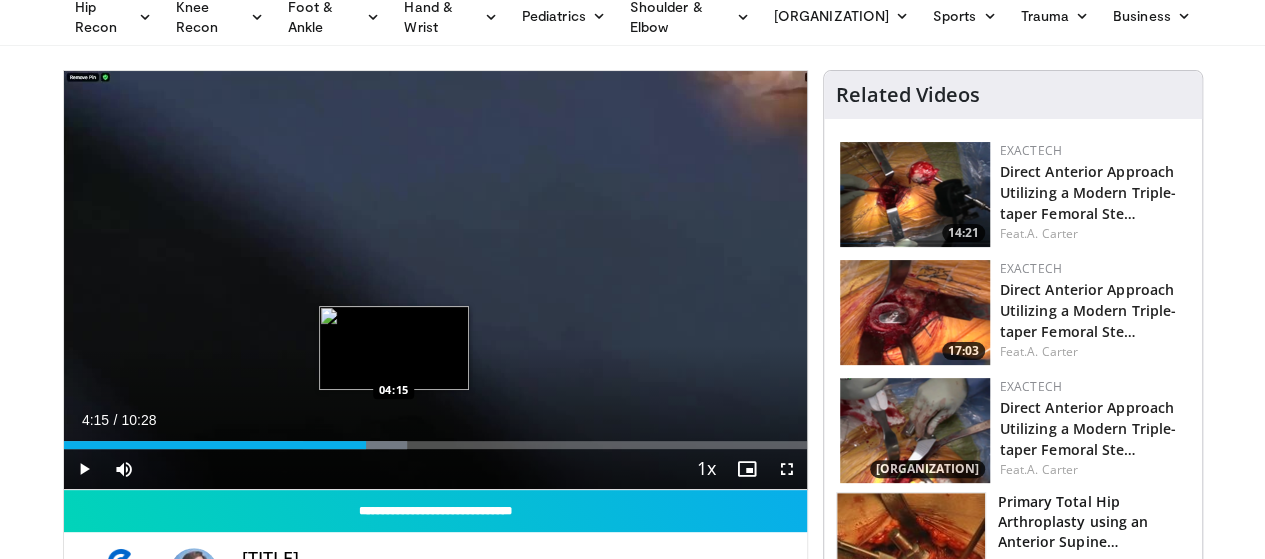 click on "Loaded :  46.21% 04:15 04:15" at bounding box center [435, 445] 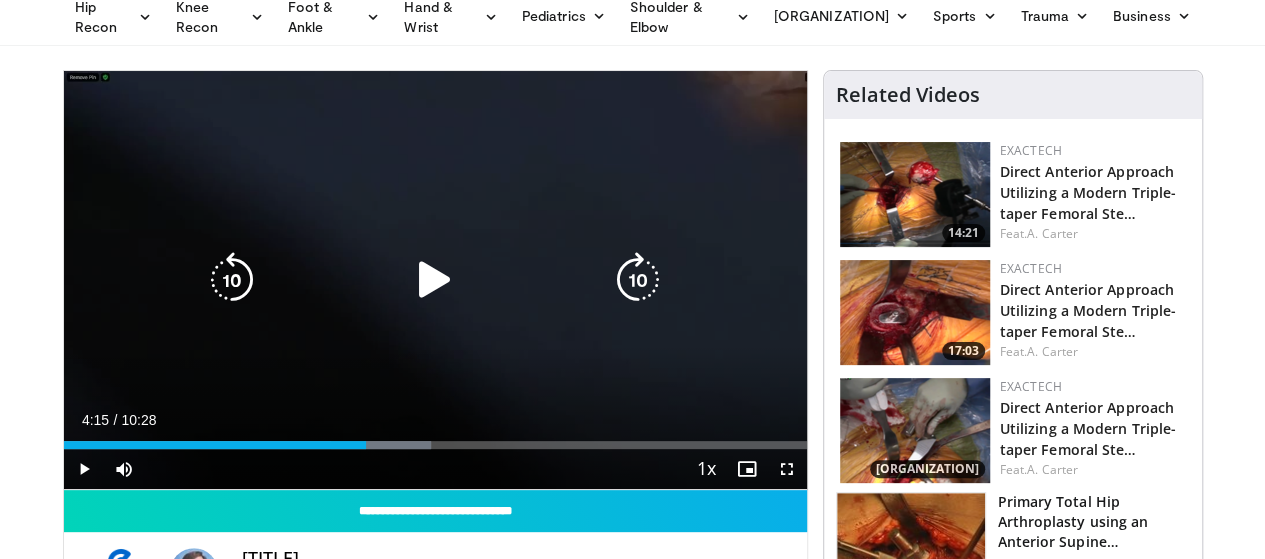 click on "10 seconds
Tap to unmute" at bounding box center [435, 280] 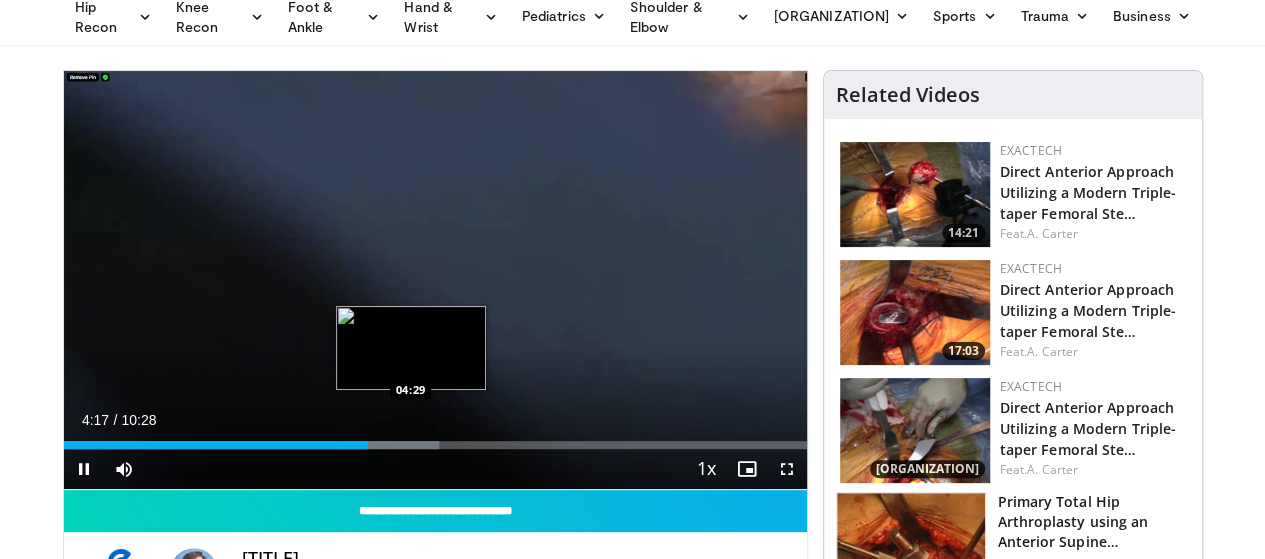 click on "Loaded :  50.52% 04:17 04:29" at bounding box center (435, 445) 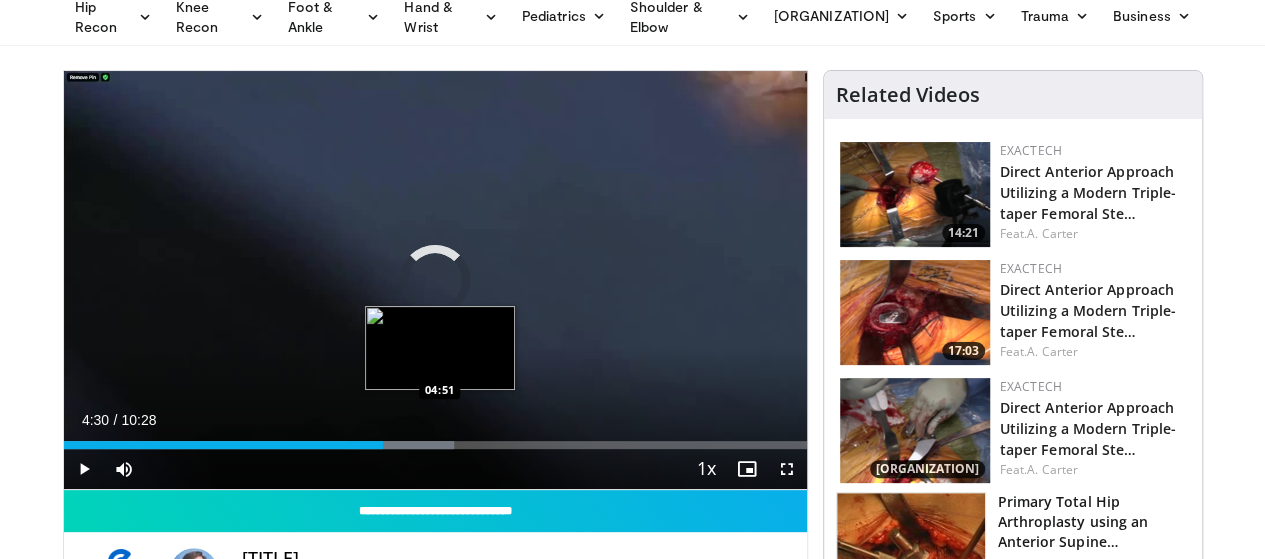 click at bounding box center (401, 445) 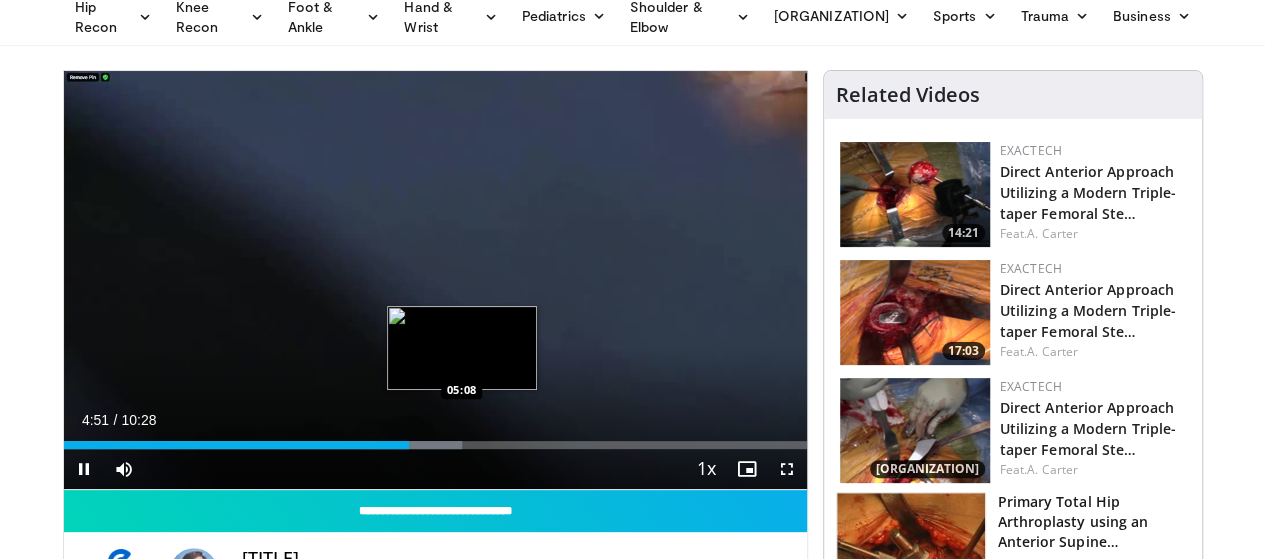 click on "Loaded :  53.68% 04:51 05:08" at bounding box center [435, 445] 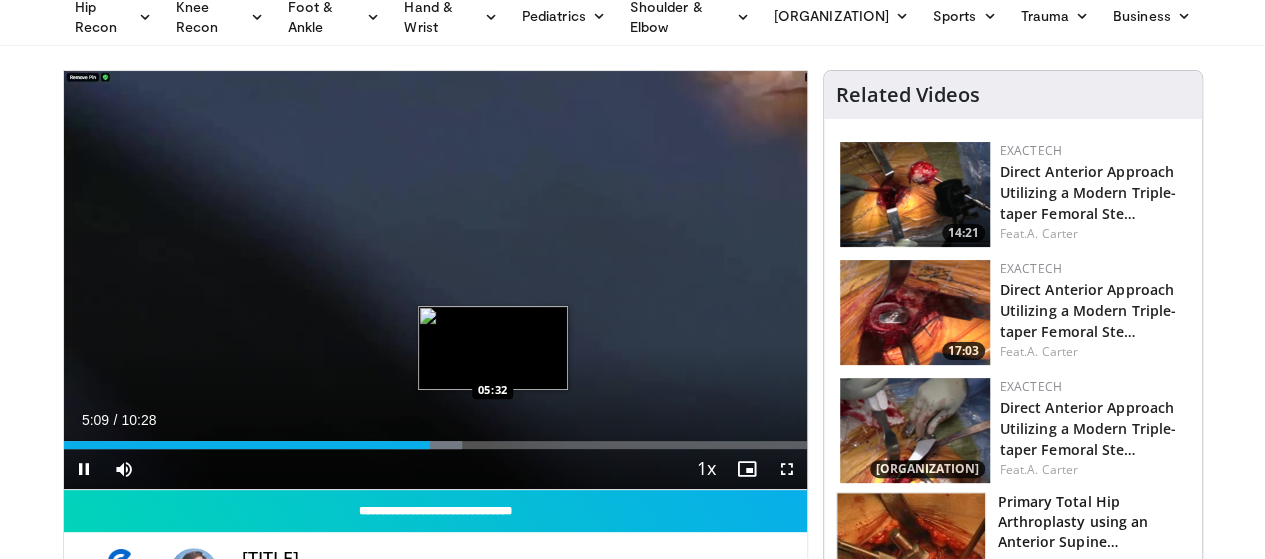 click on "Loaded :  53.68% 05:09 05:32" at bounding box center (435, 445) 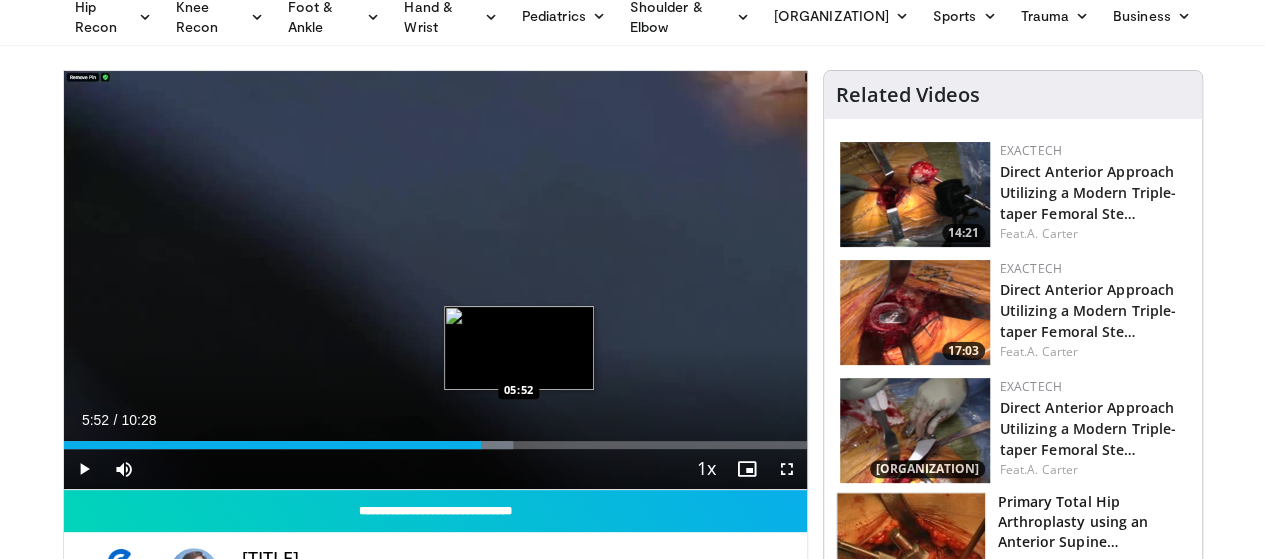 click on "Loaded :  60.55% 05:35 05:52" at bounding box center (435, 445) 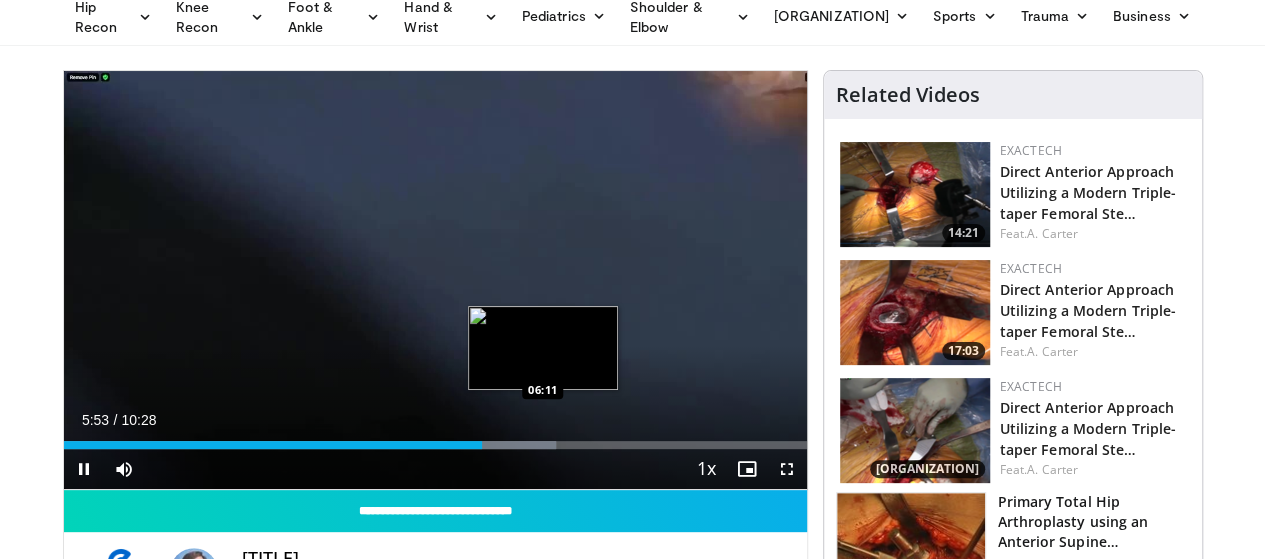click at bounding box center [501, 445] 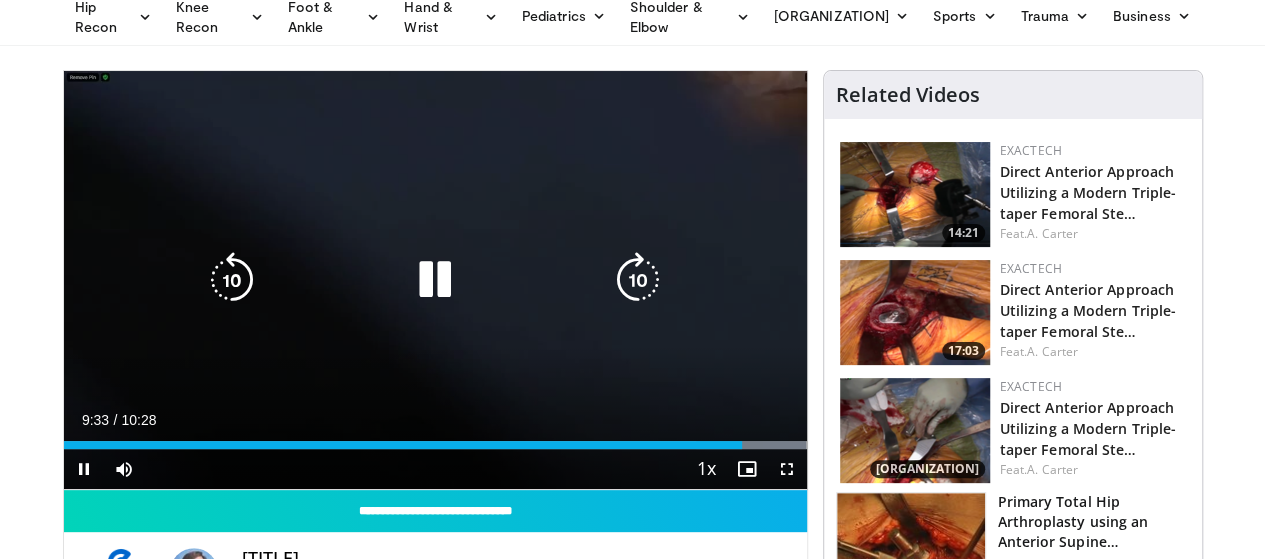 click at bounding box center (435, 280) 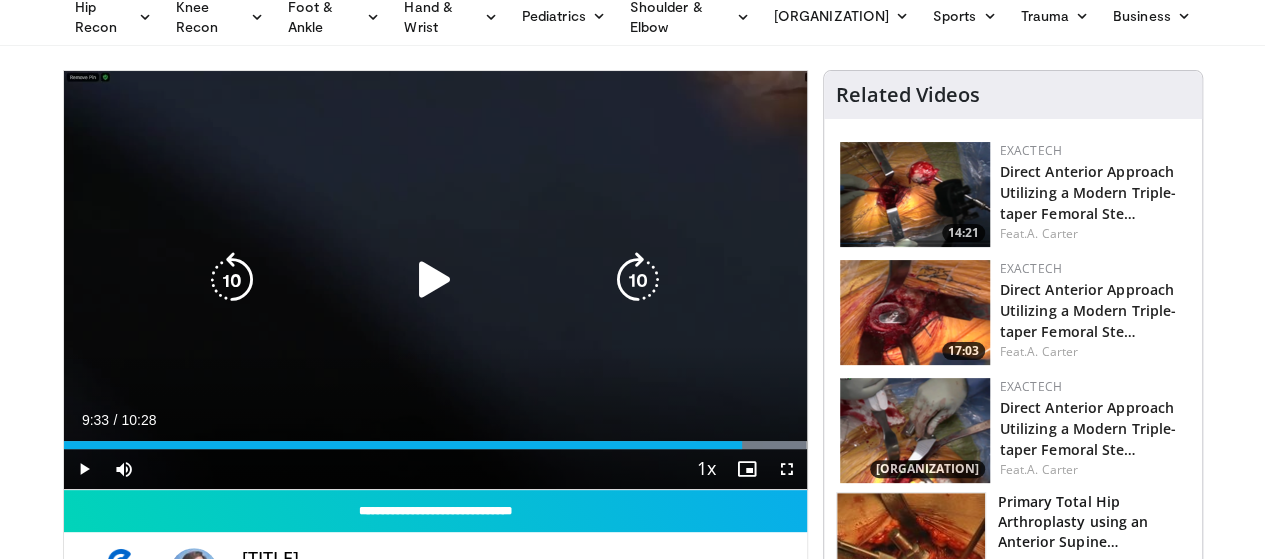 click on "10 seconds
Tap to unmute" at bounding box center [435, 280] 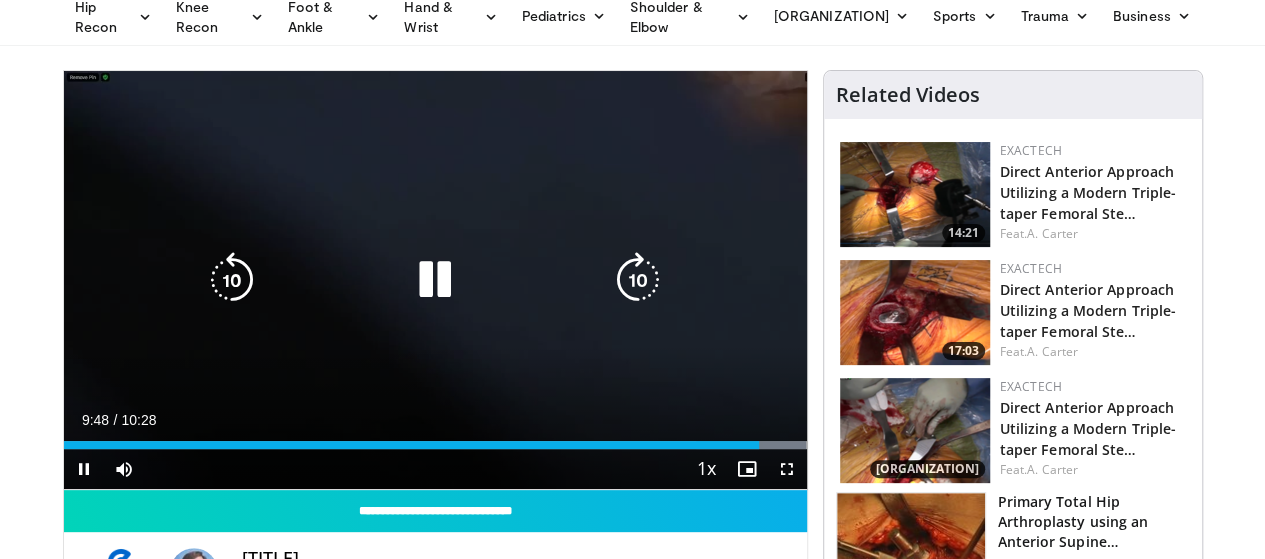 click at bounding box center (435, 280) 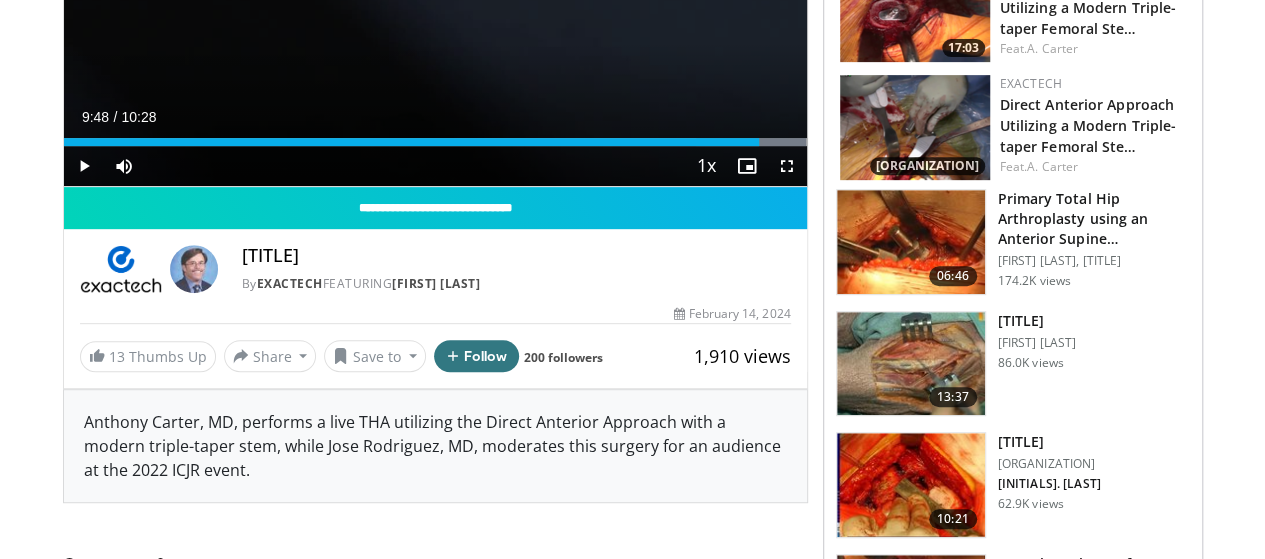 scroll, scrollTop: 392, scrollLeft: 0, axis: vertical 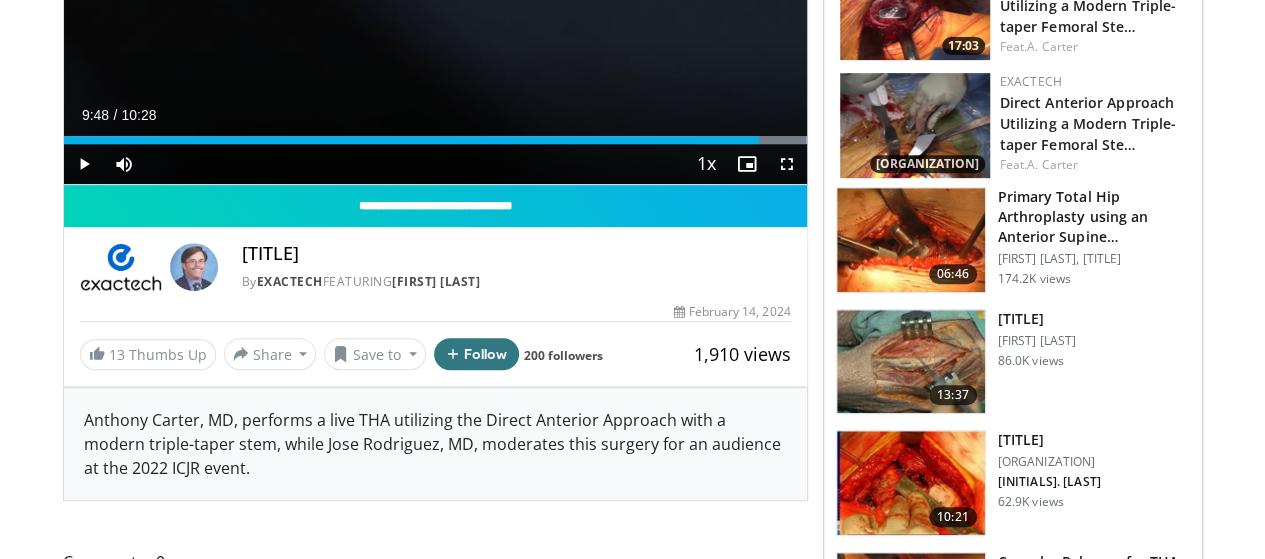type 